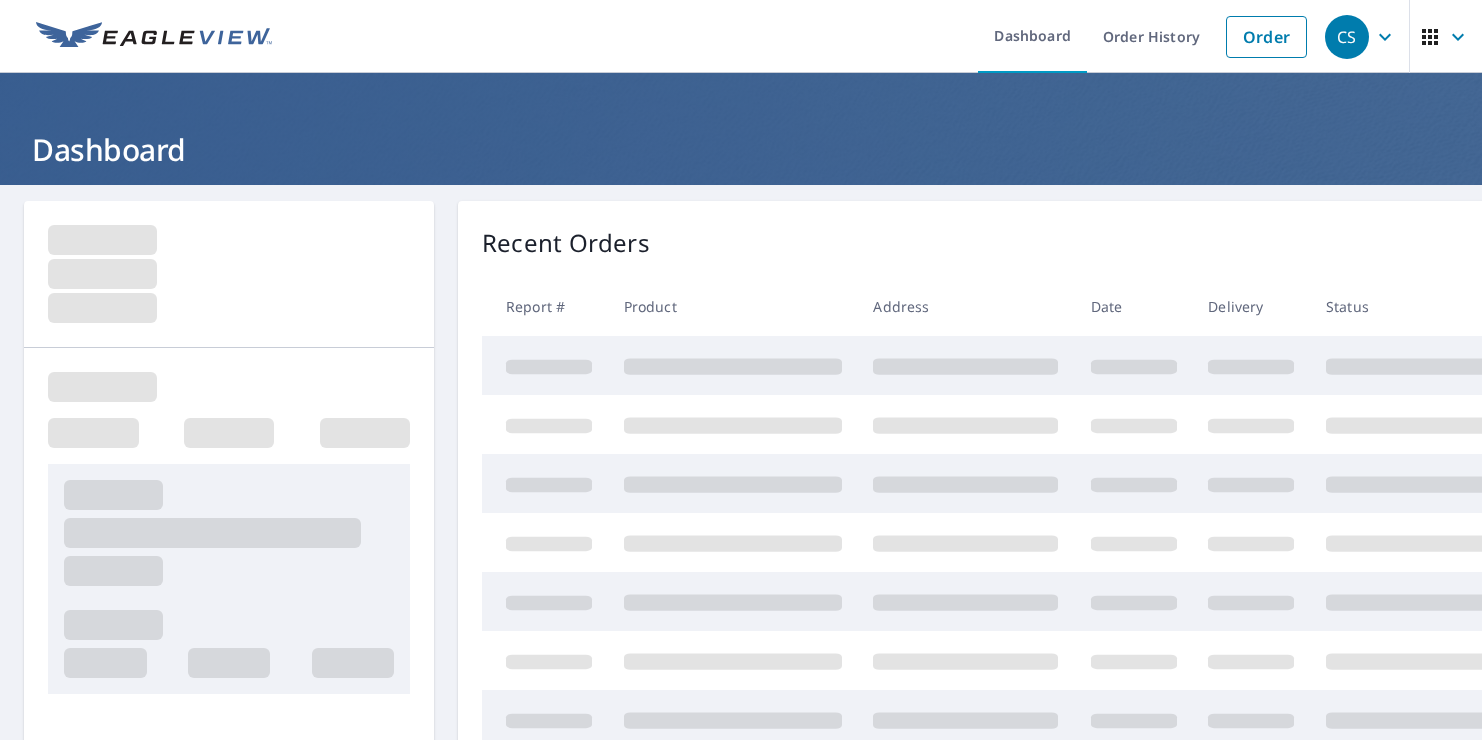 scroll, scrollTop: 0, scrollLeft: 0, axis: both 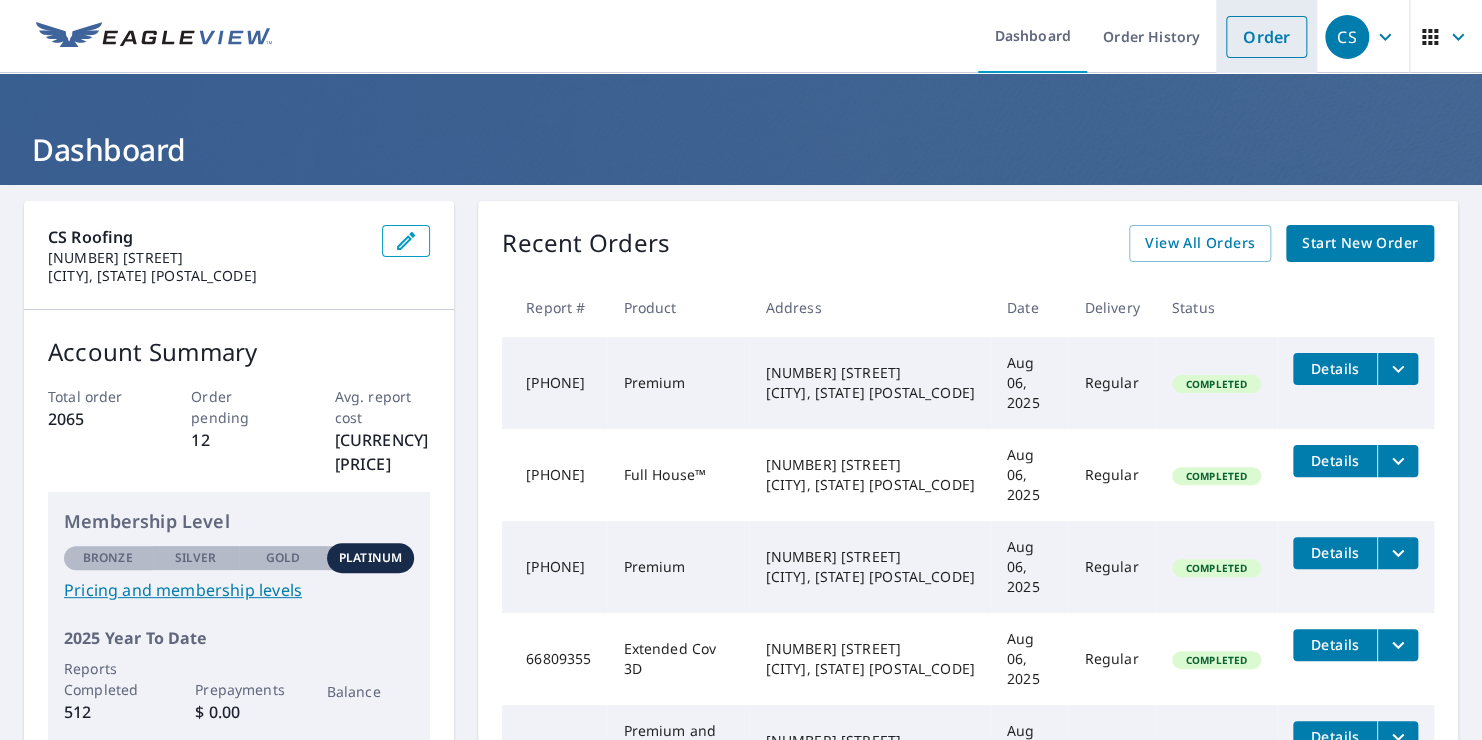 click on "Order" at bounding box center (1266, 37) 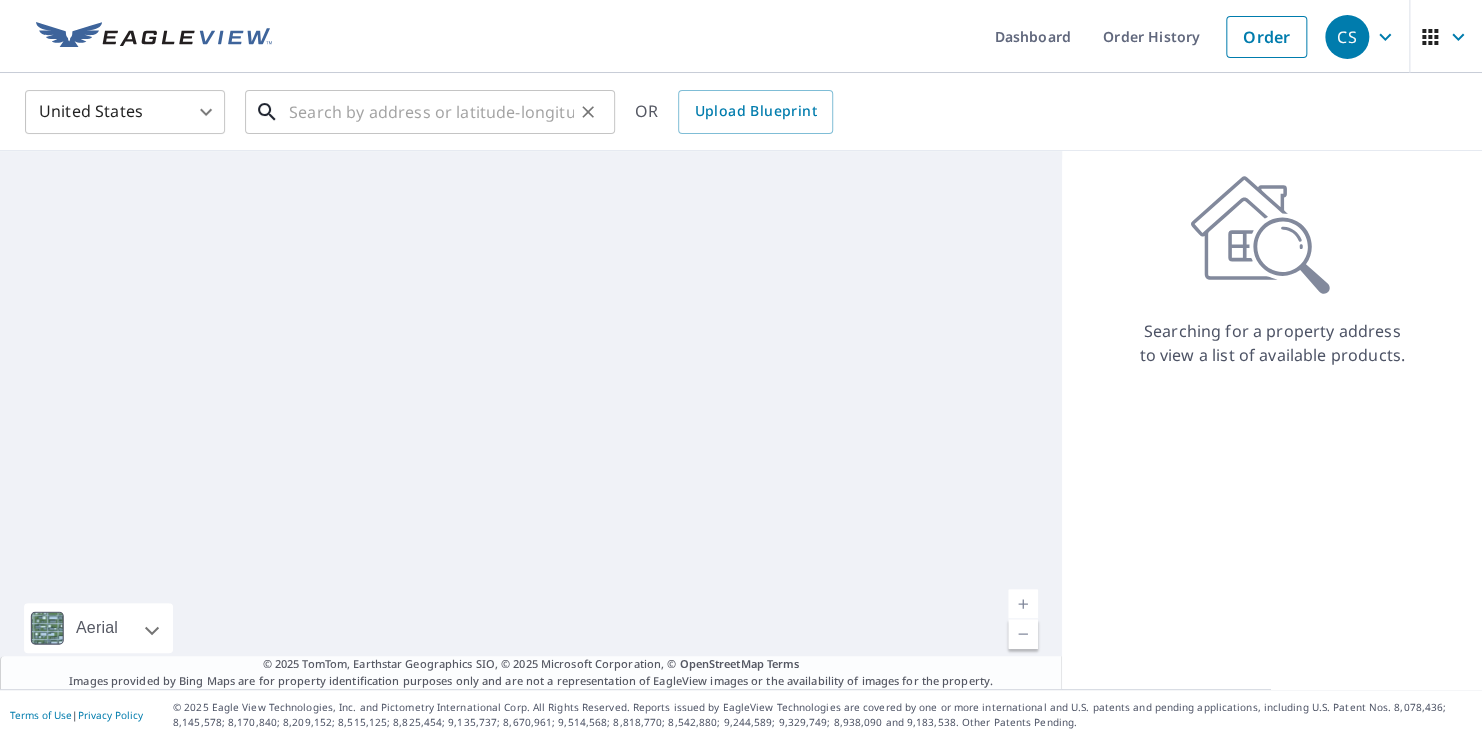click at bounding box center (431, 112) 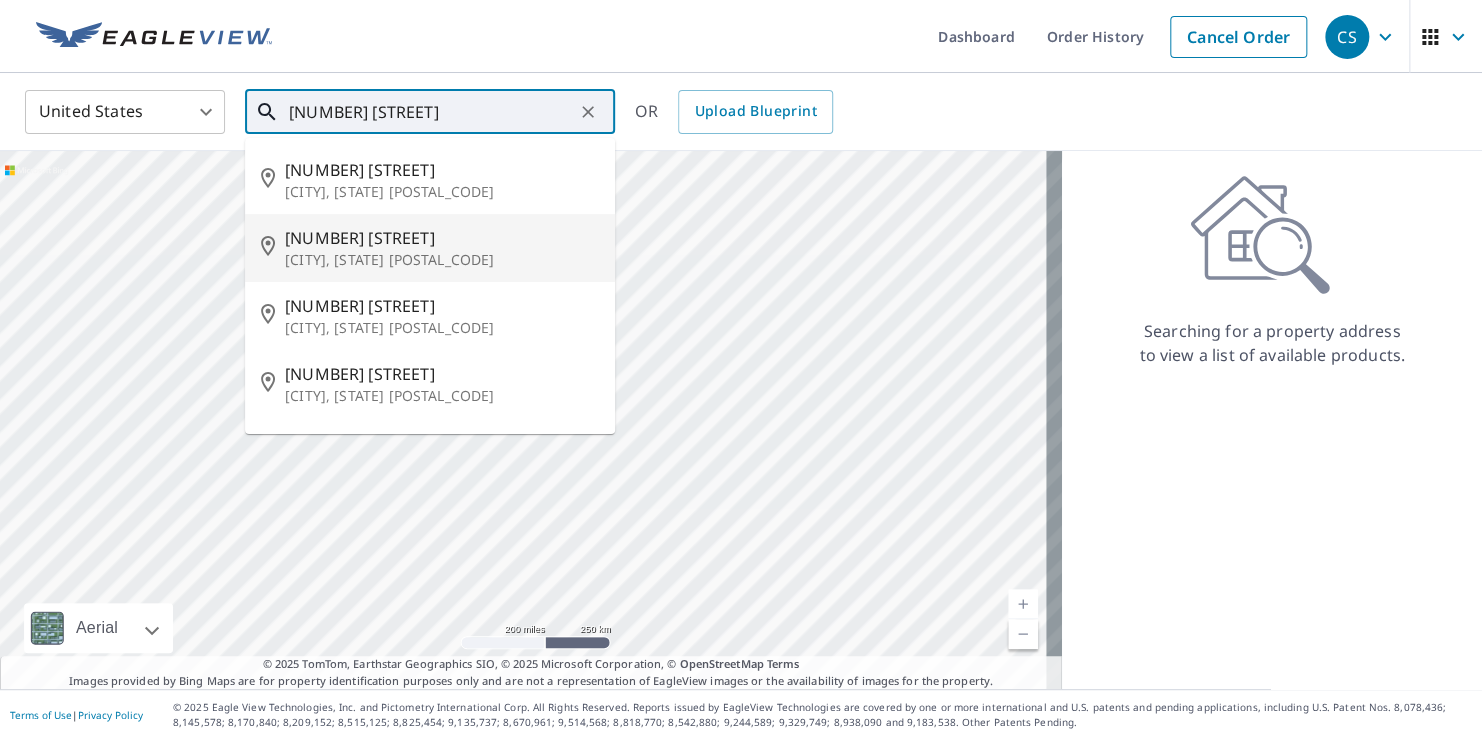 click on "[NUMBER] [STREET]" at bounding box center [442, 238] 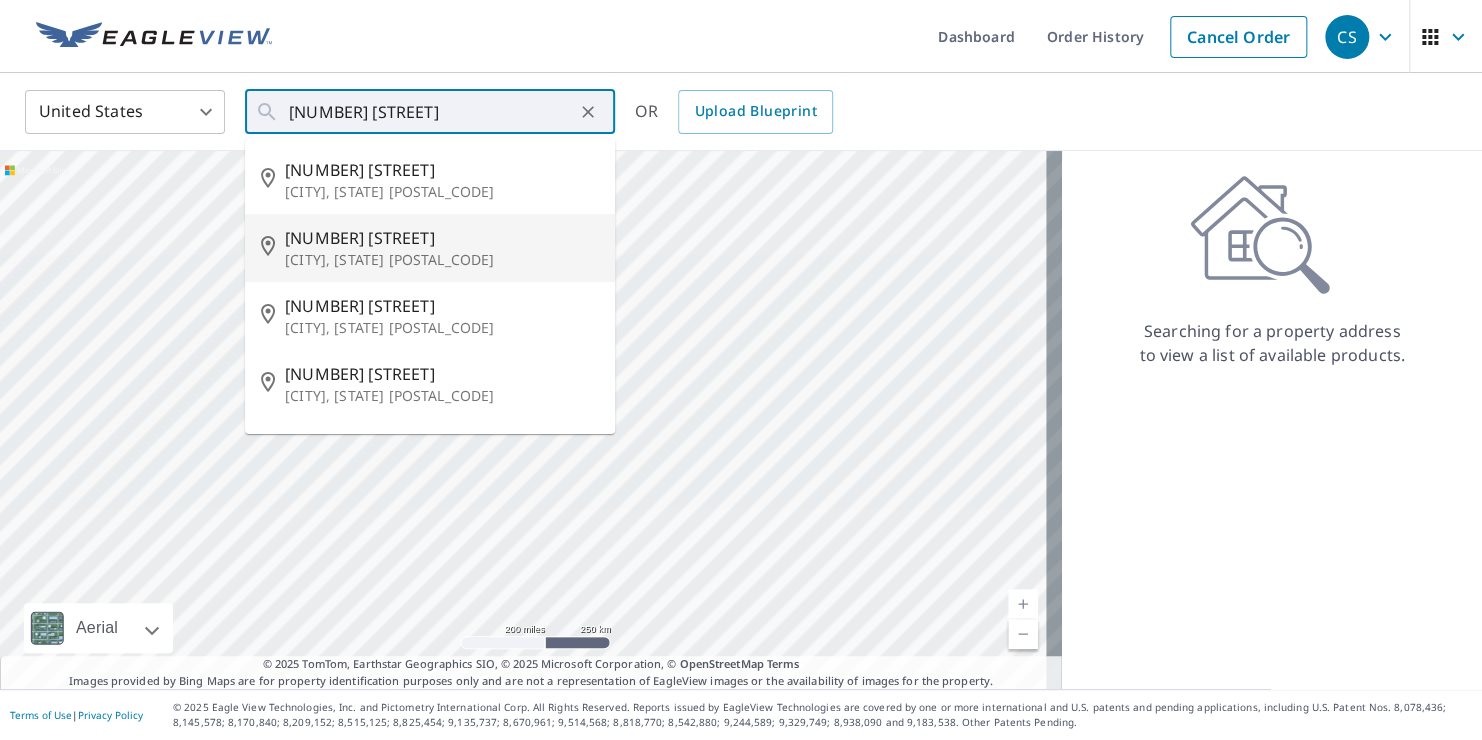 type on "[NUMBER] [STREET], [CITY], [STATE] [POSTAL_CODE]" 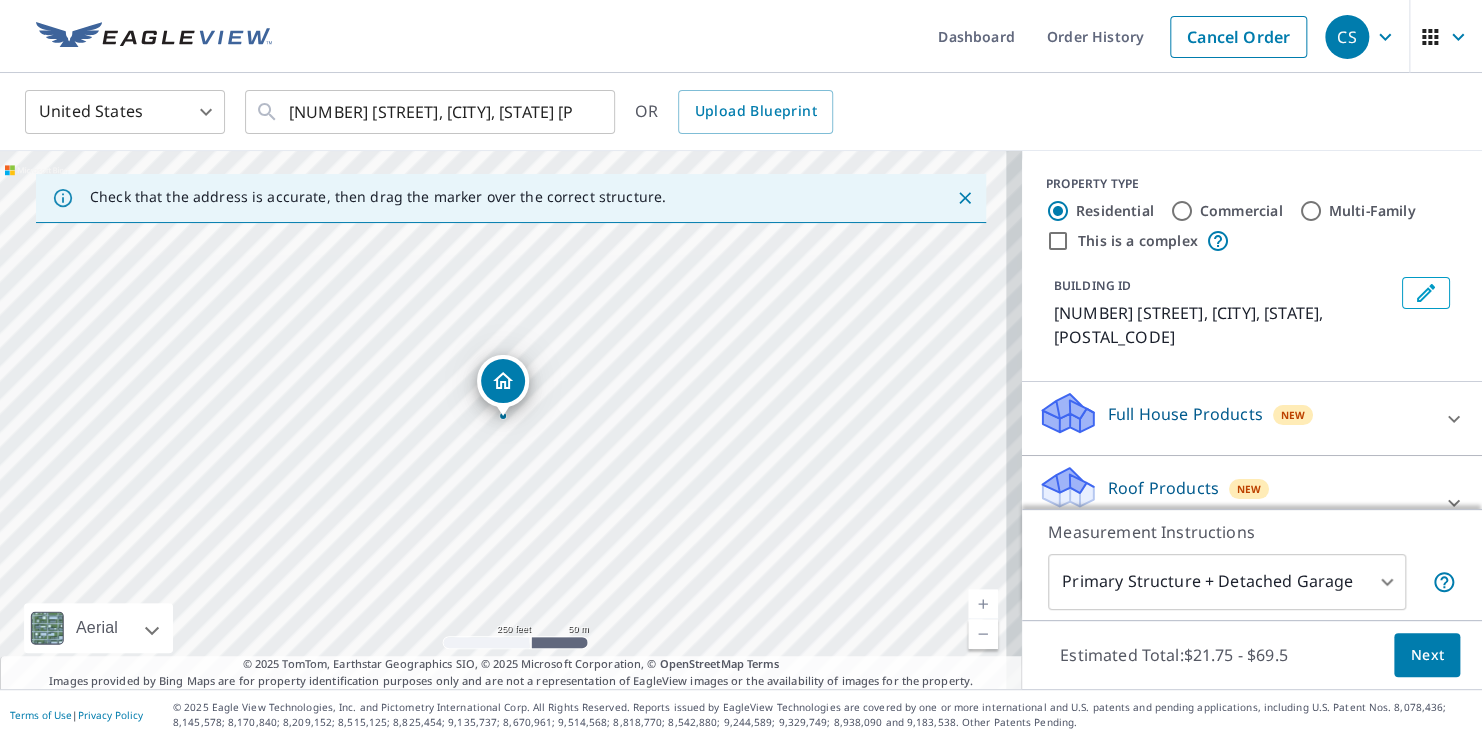 click at bounding box center (983, 604) 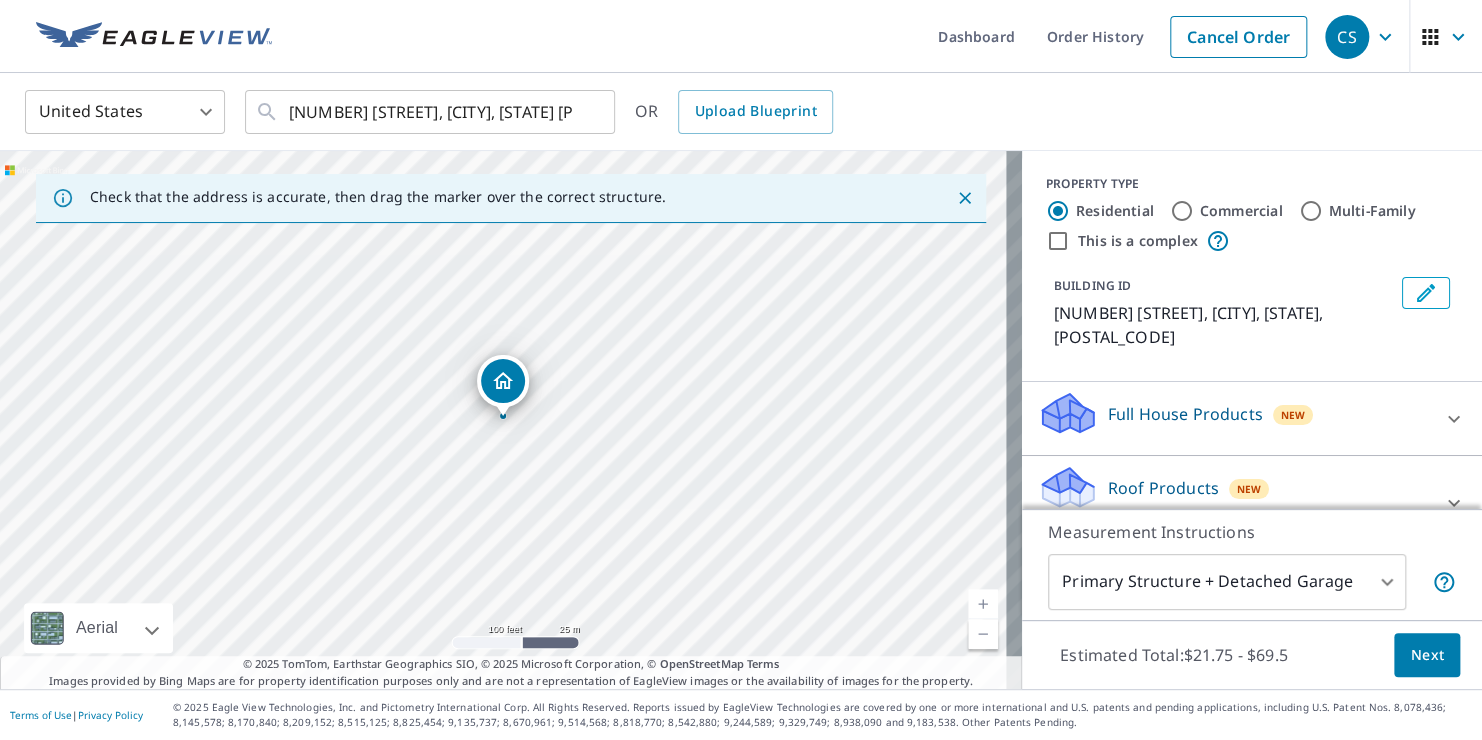 click at bounding box center (983, 604) 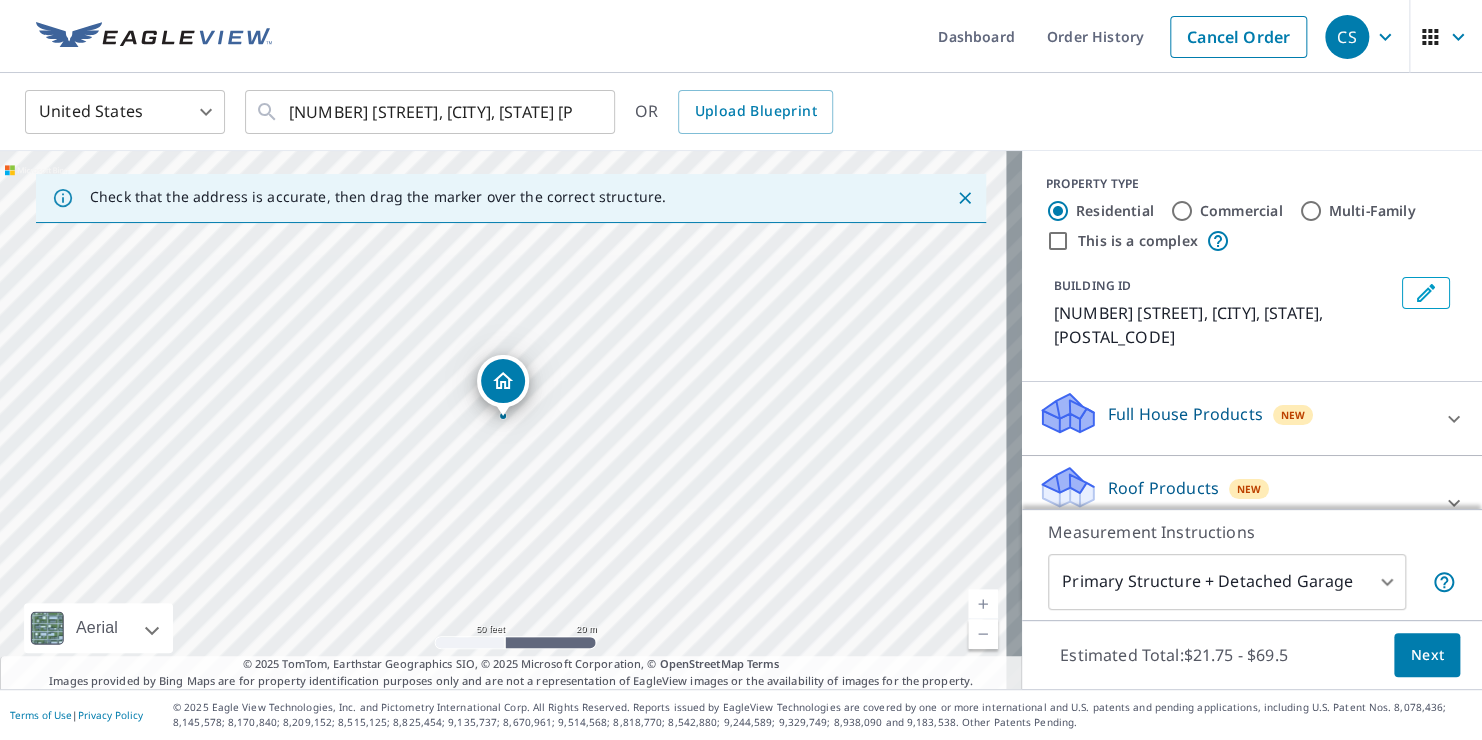 click at bounding box center [983, 604] 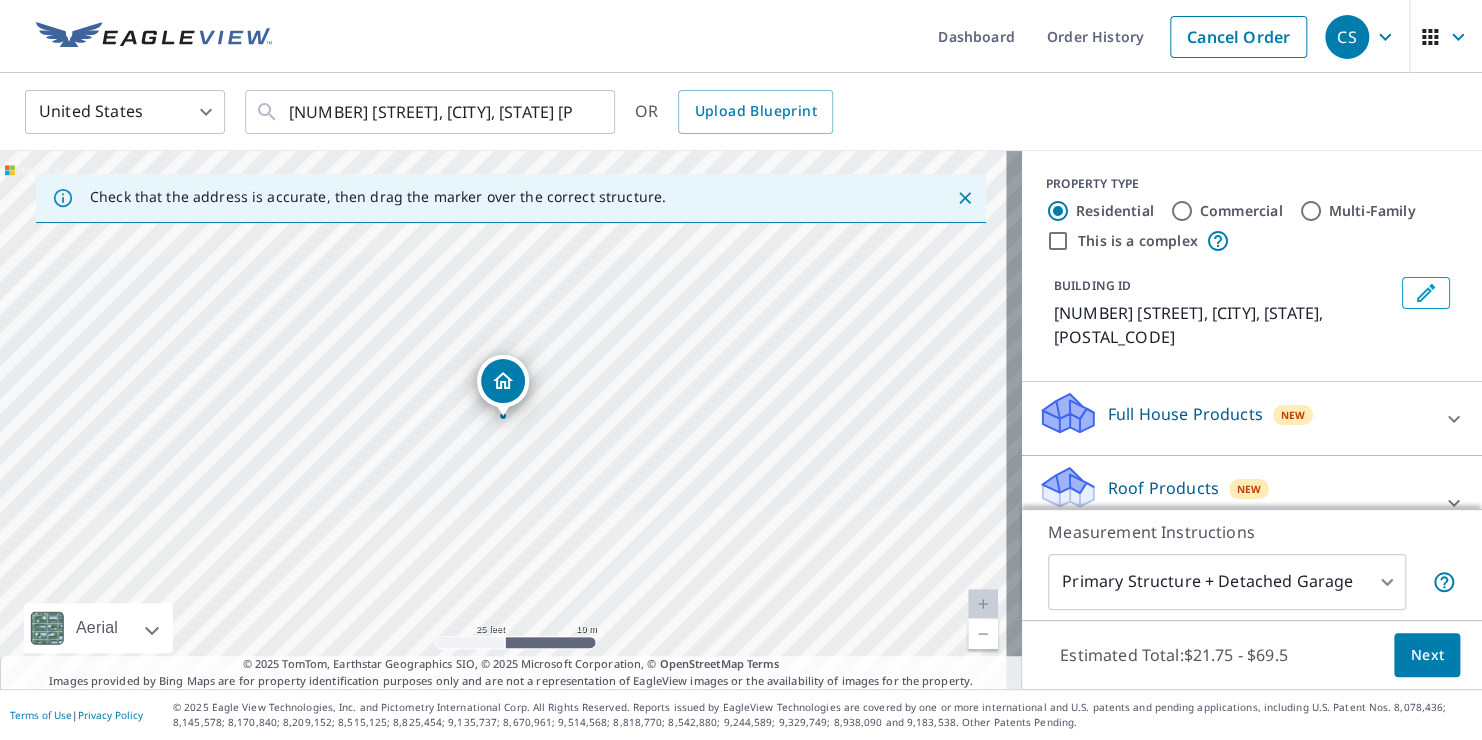 click at bounding box center [983, 604] 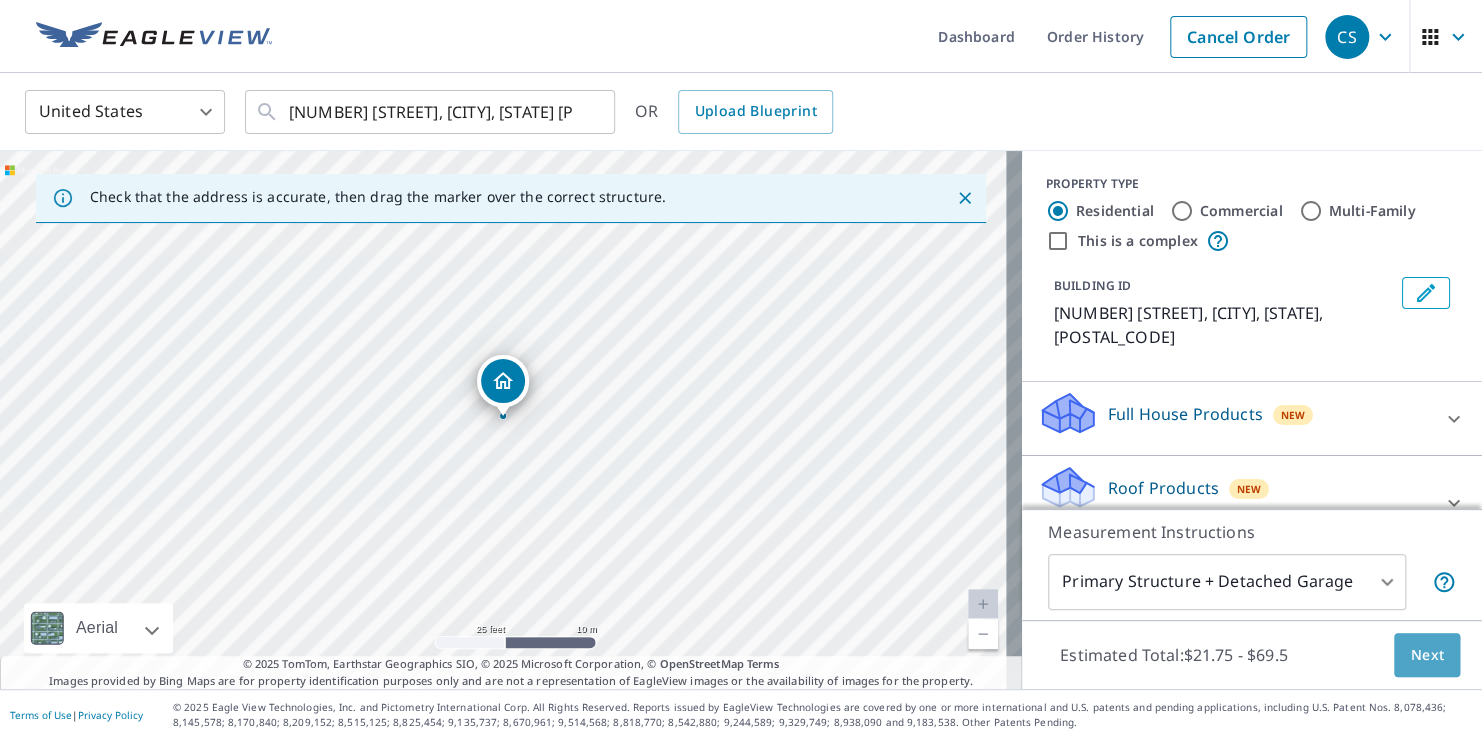 click on "Next" at bounding box center (1427, 655) 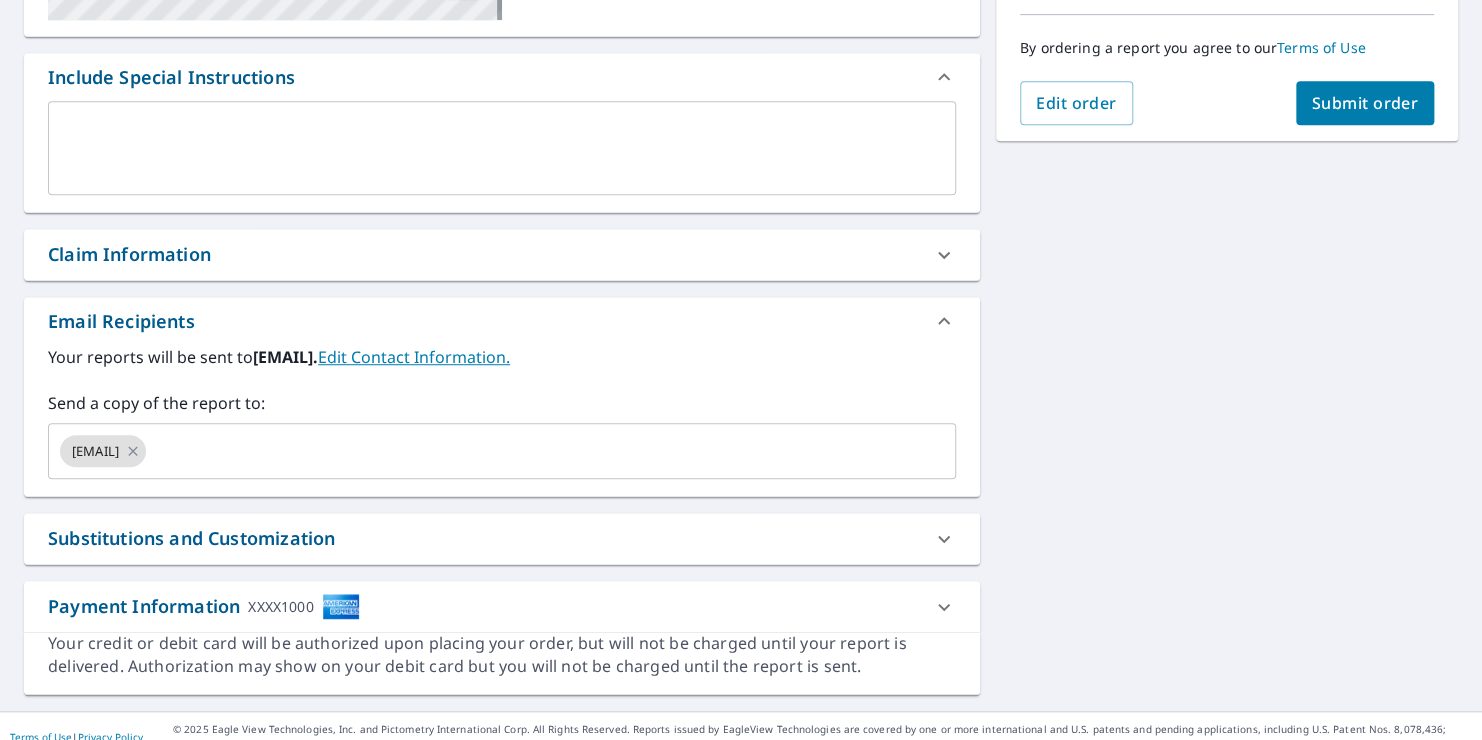 scroll, scrollTop: 513, scrollLeft: 0, axis: vertical 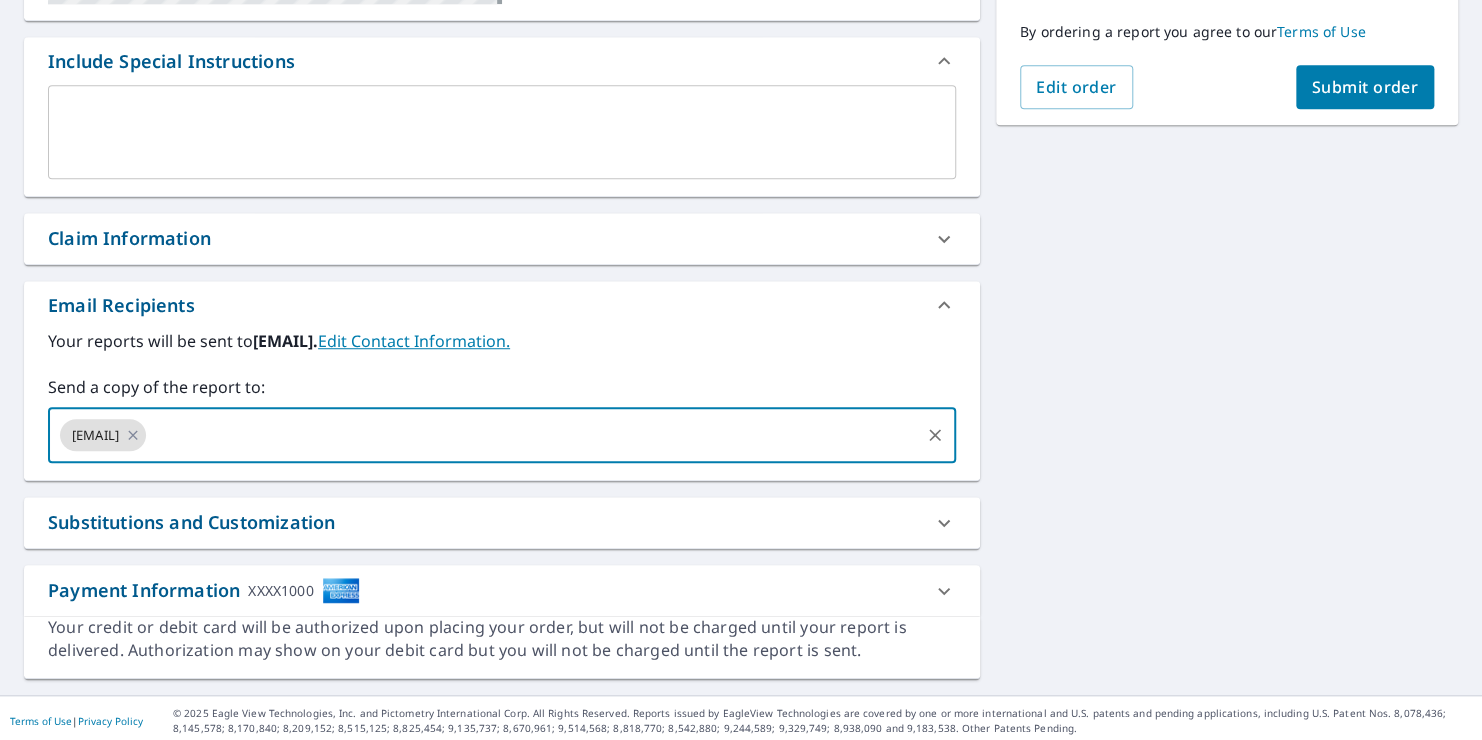 click at bounding box center (533, 435) 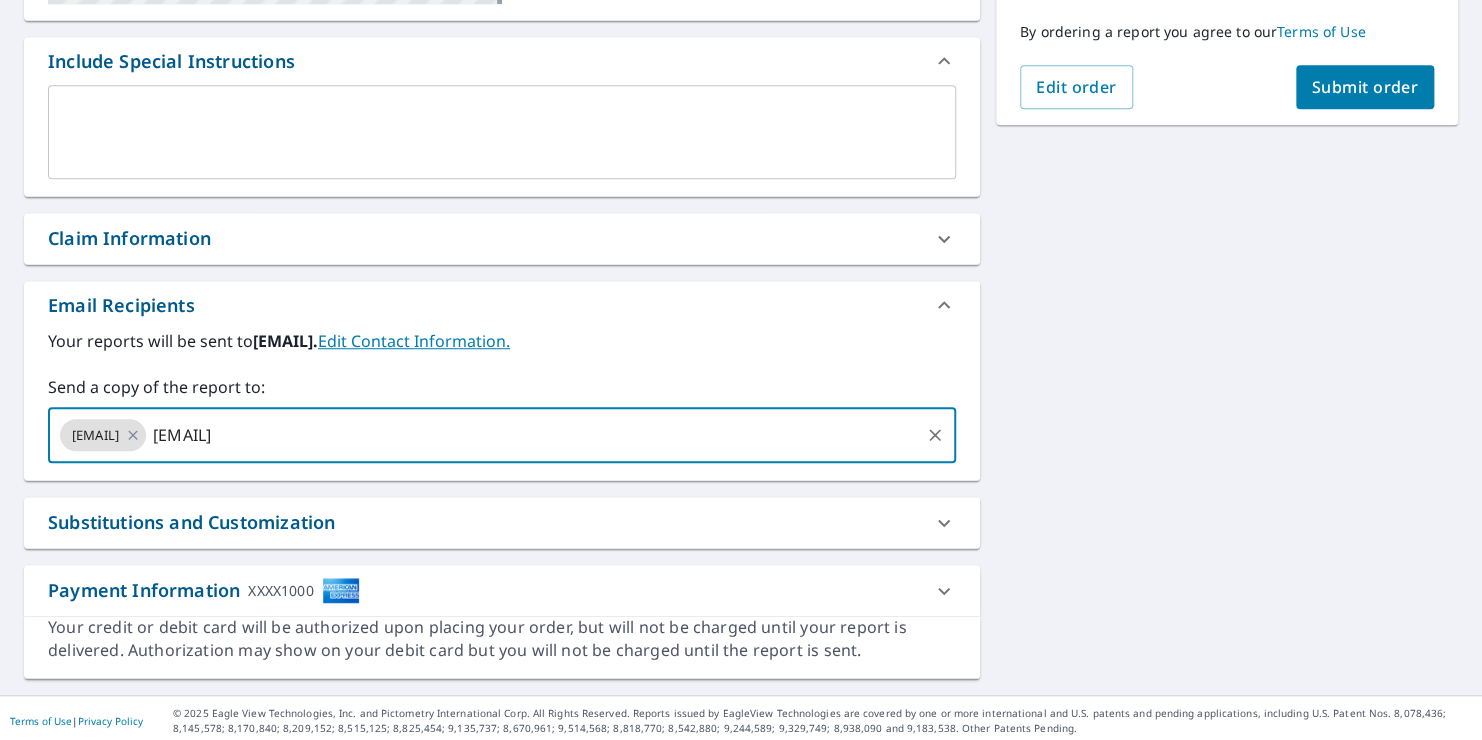 type on "[EMAIL]" 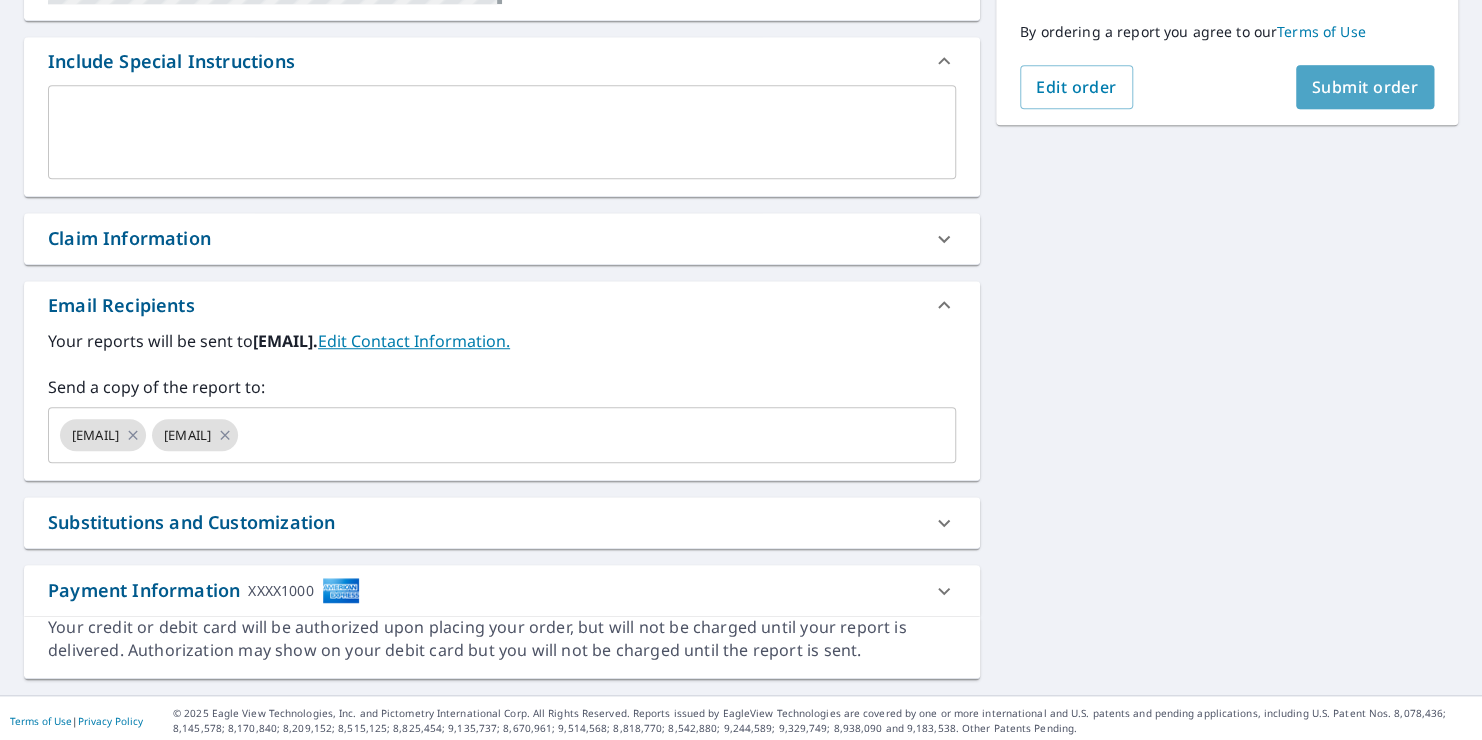 click on "Submit order" at bounding box center [1365, 87] 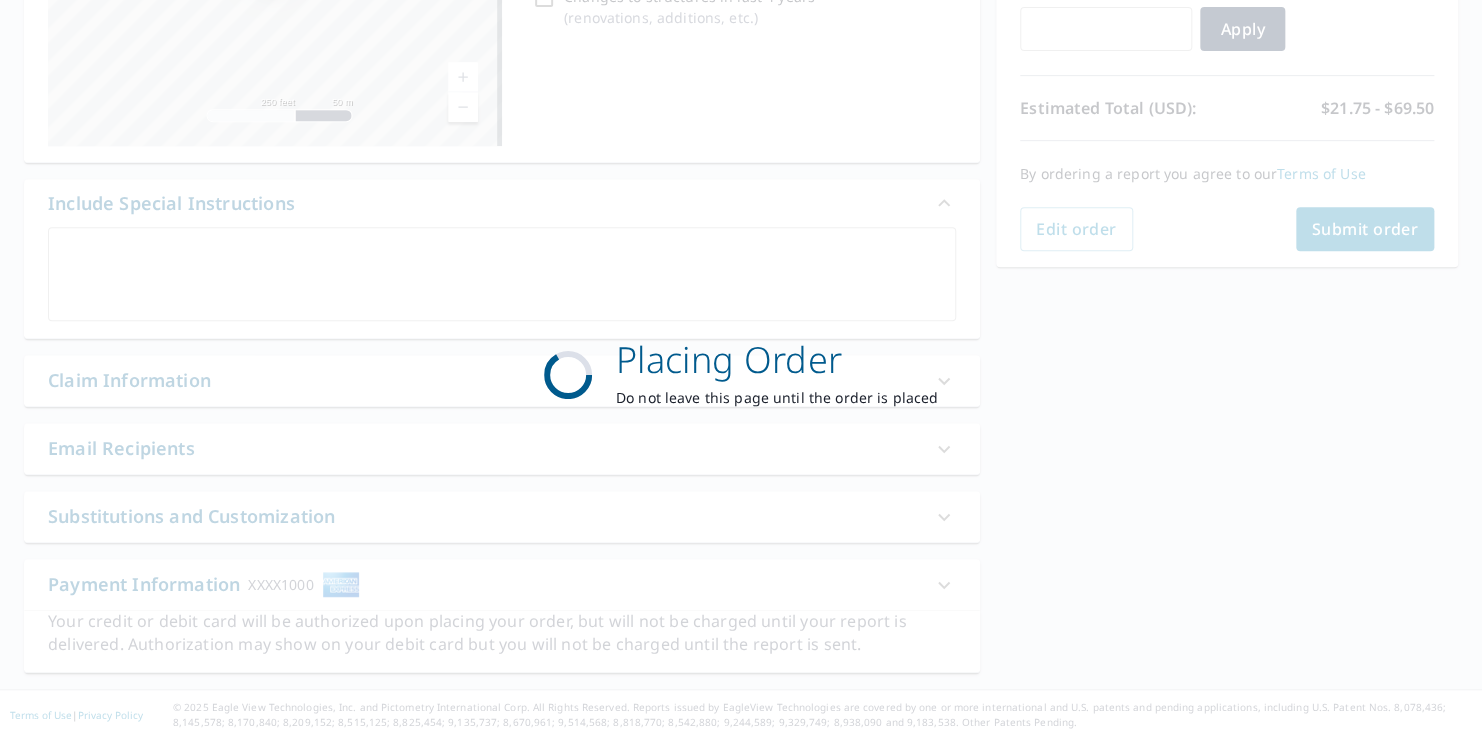 scroll, scrollTop: 369, scrollLeft: 0, axis: vertical 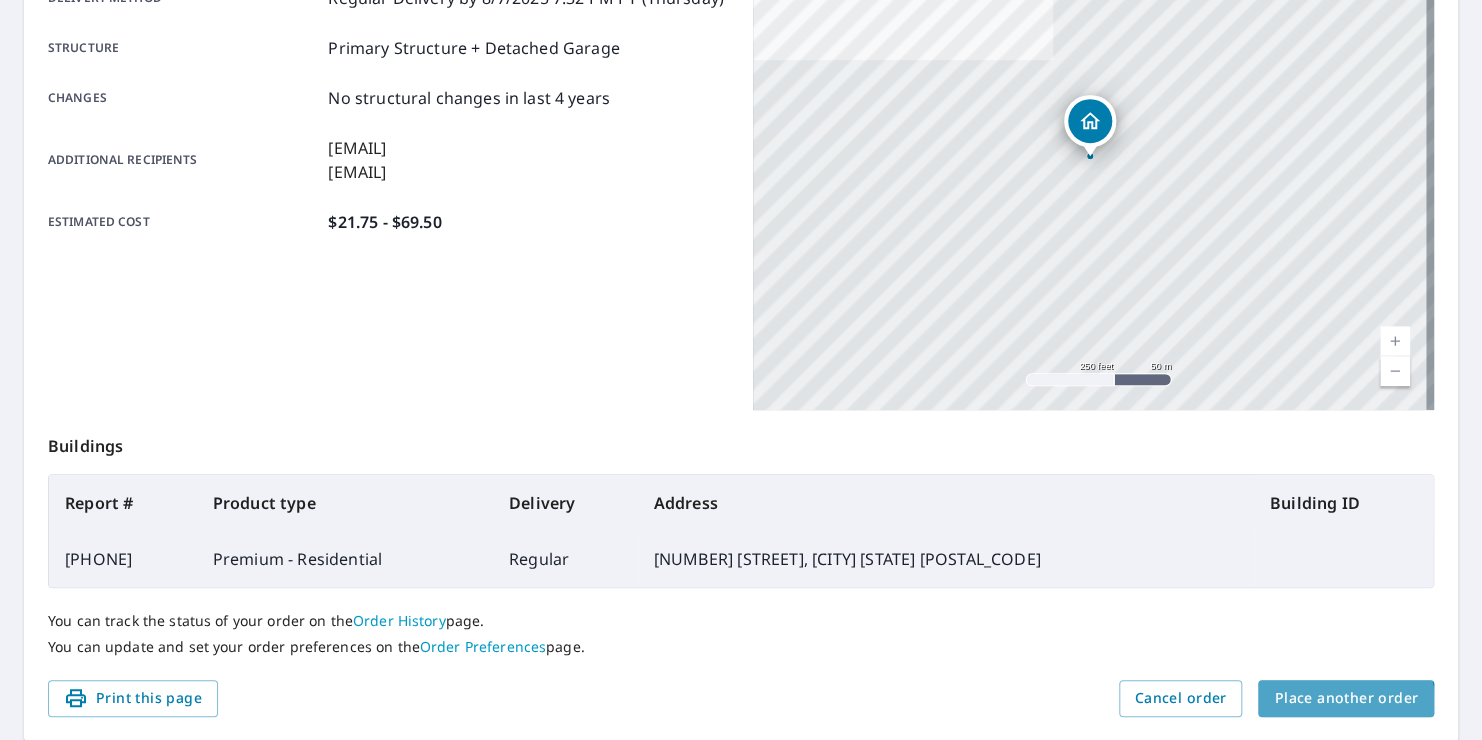 click on "Place another order" at bounding box center [1346, 698] 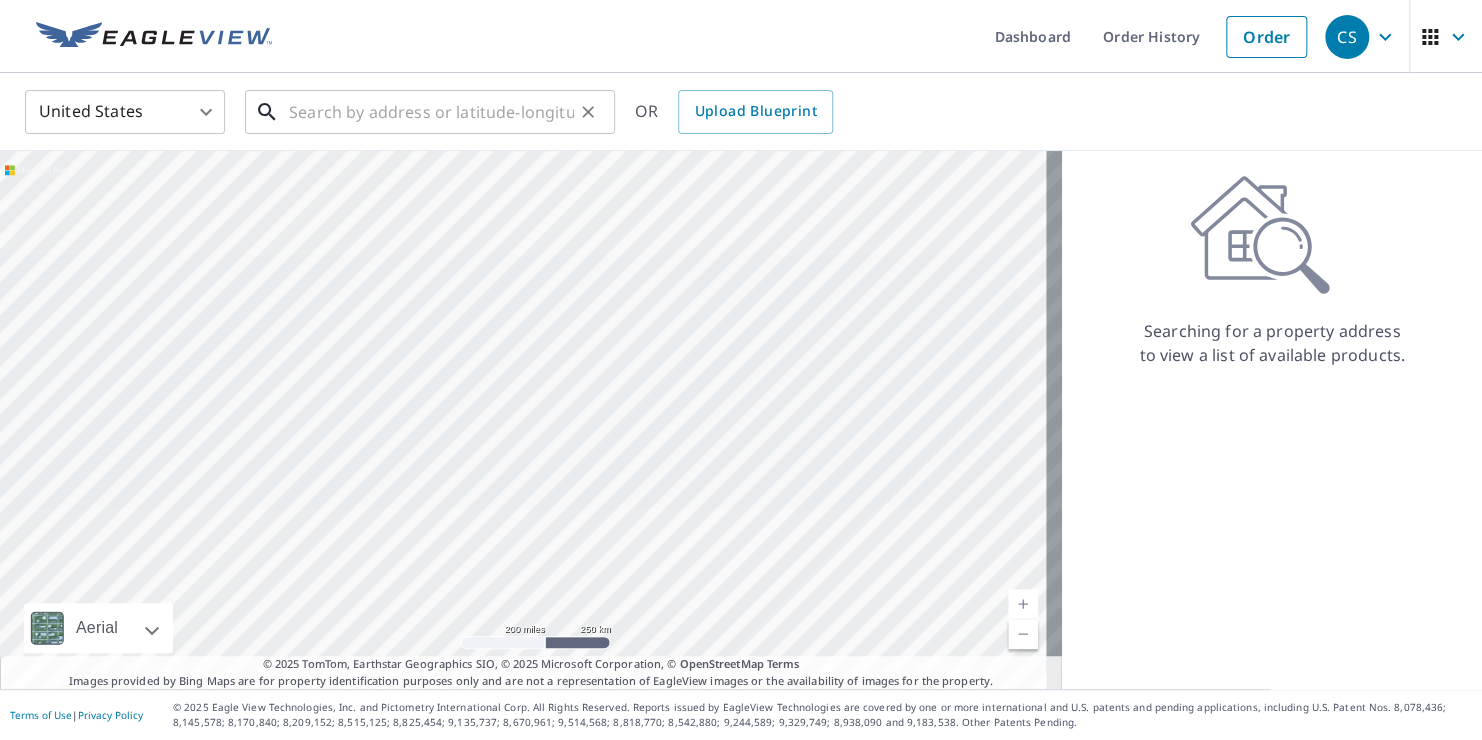 click at bounding box center [431, 112] 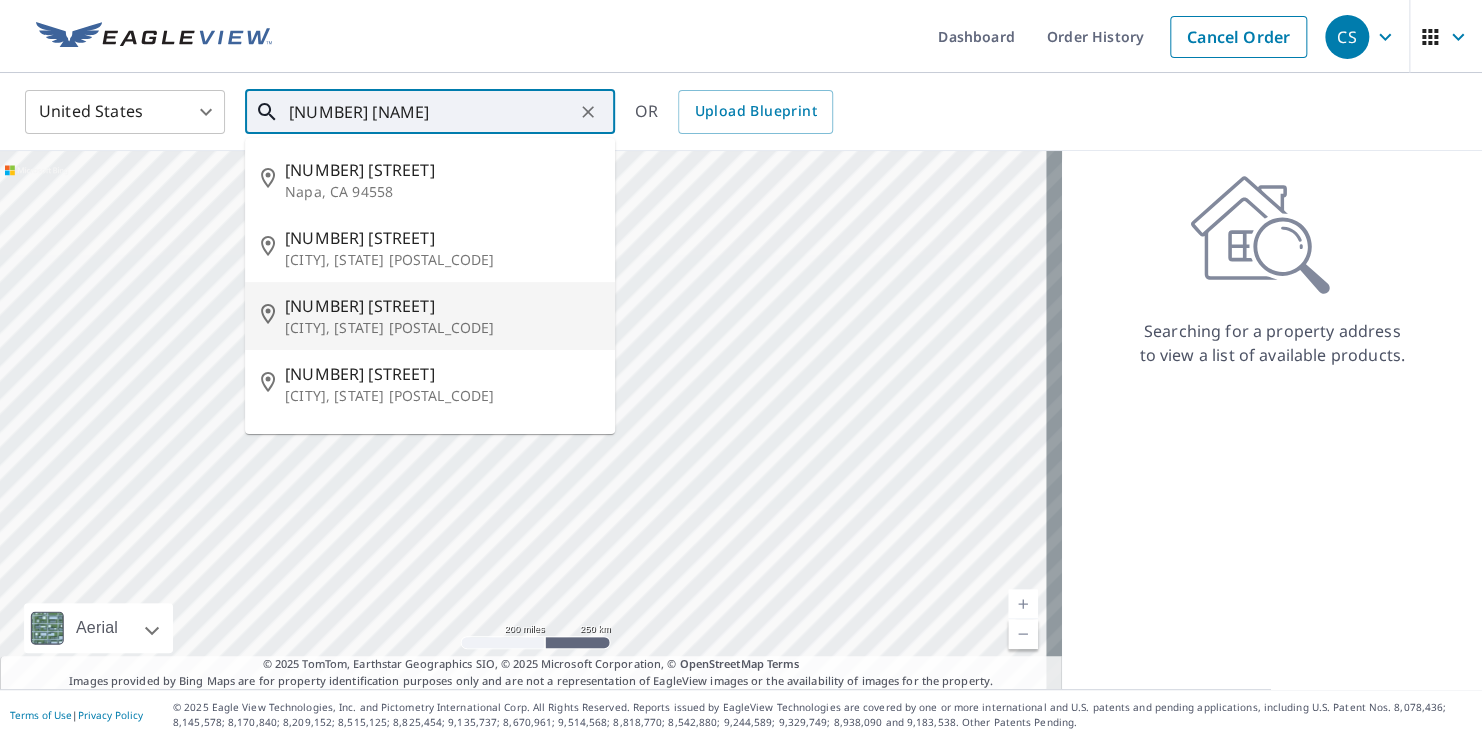 click on "[NUMBER] [STREET]" at bounding box center [442, 306] 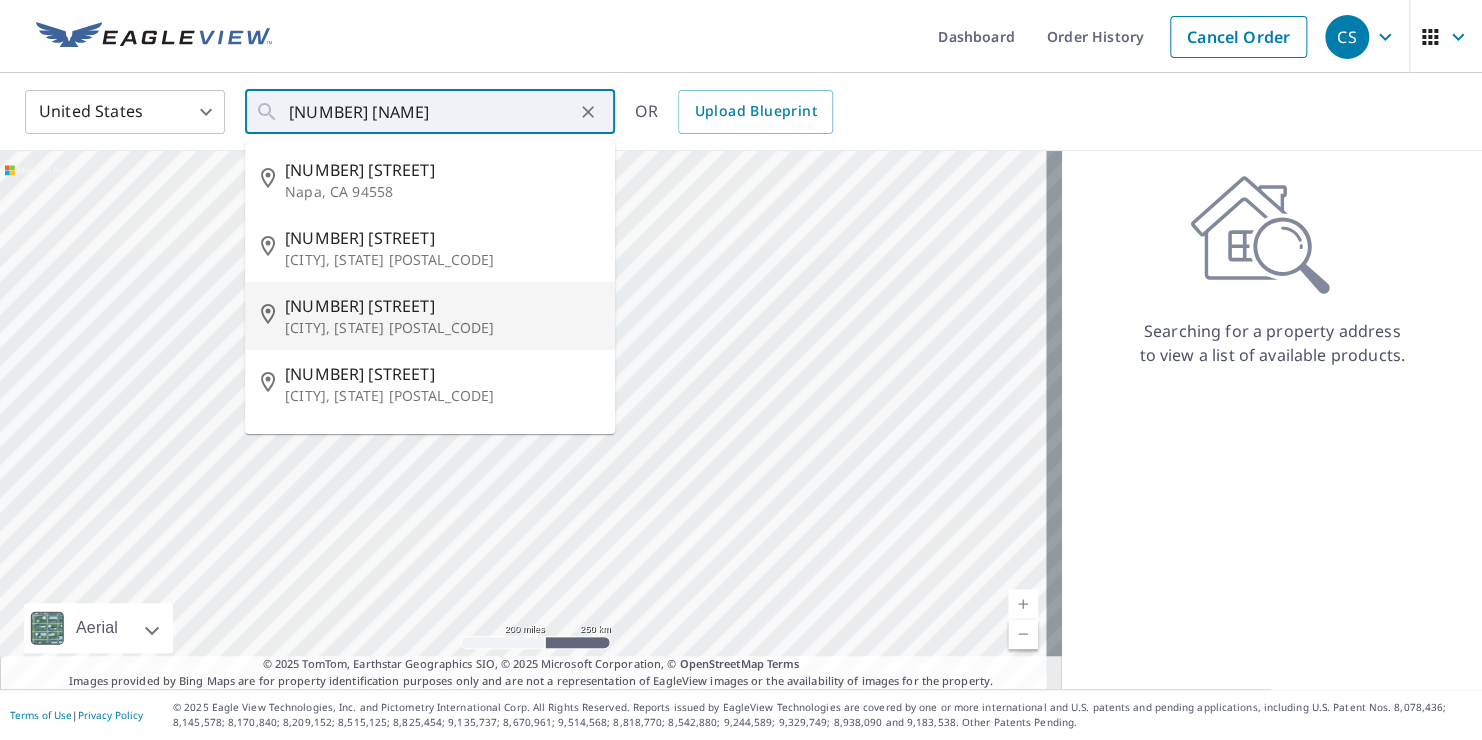 type on "[NUMBER] [STREET] [CITY], [STATE] [POSTAL_CODE]" 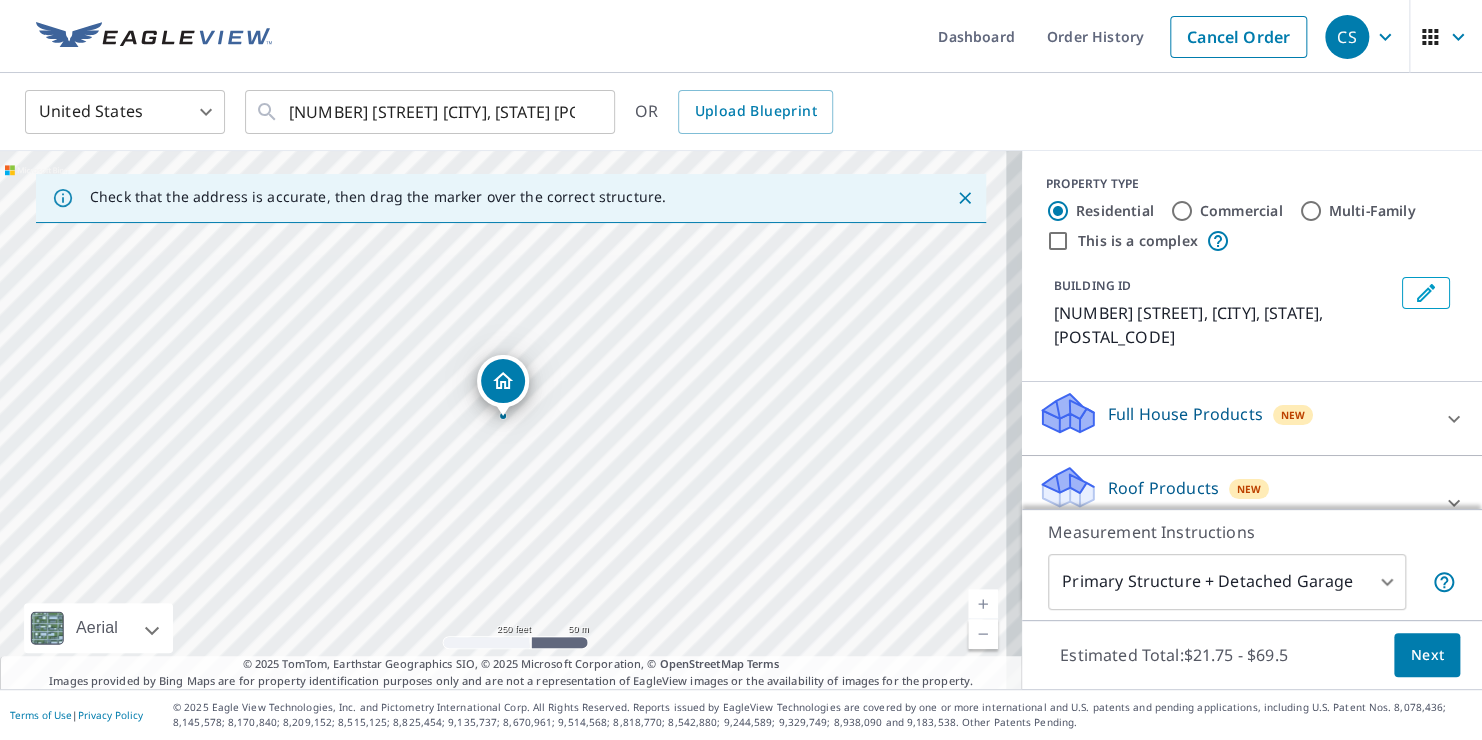 click at bounding box center [983, 604] 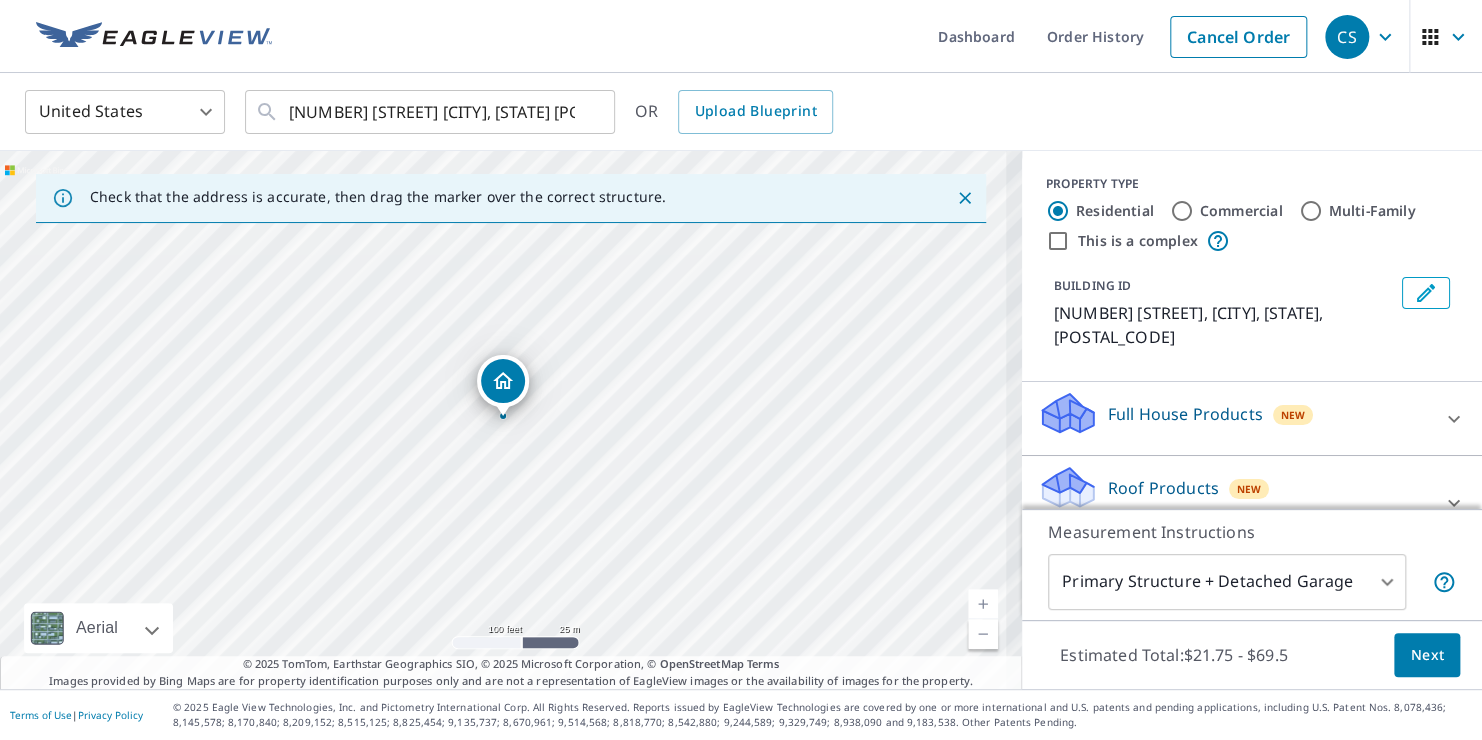 click at bounding box center (983, 604) 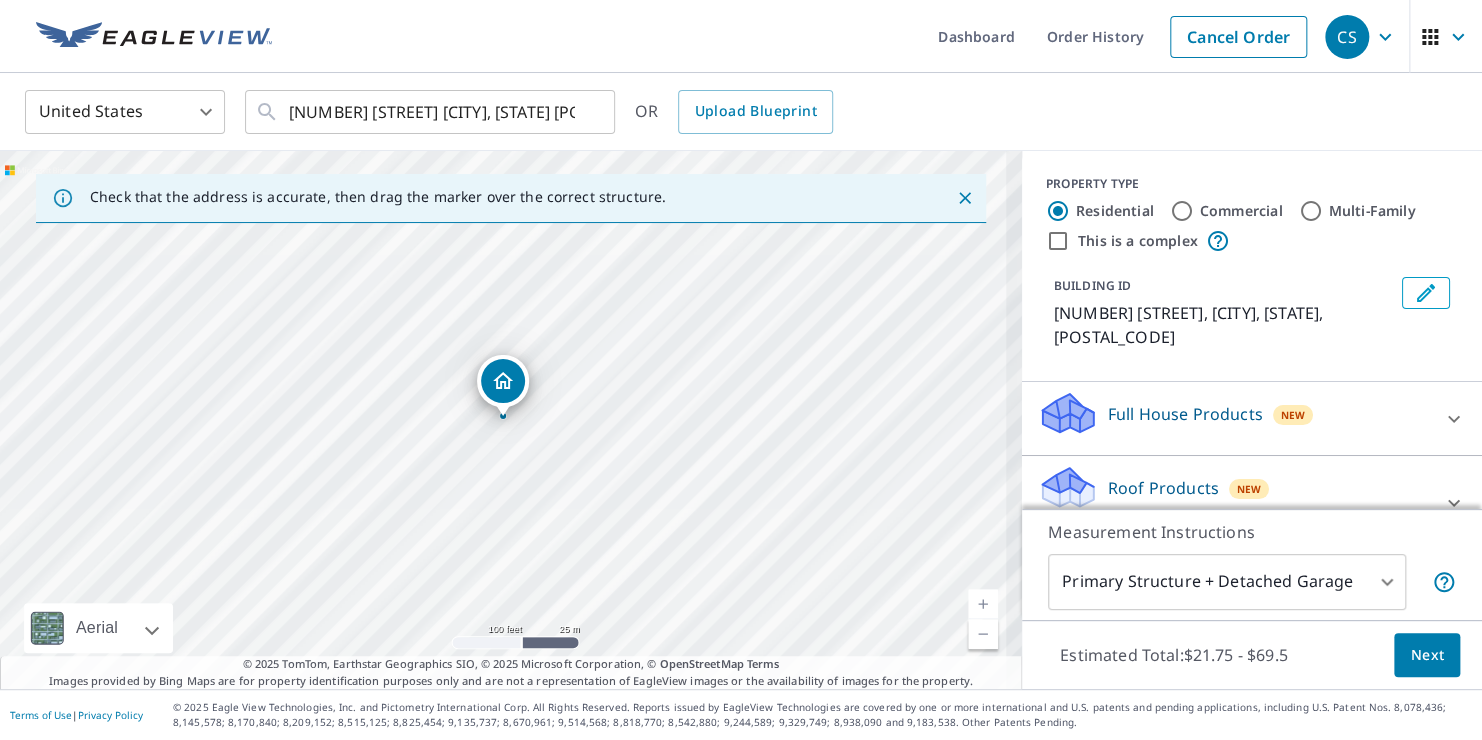 click at bounding box center (983, 604) 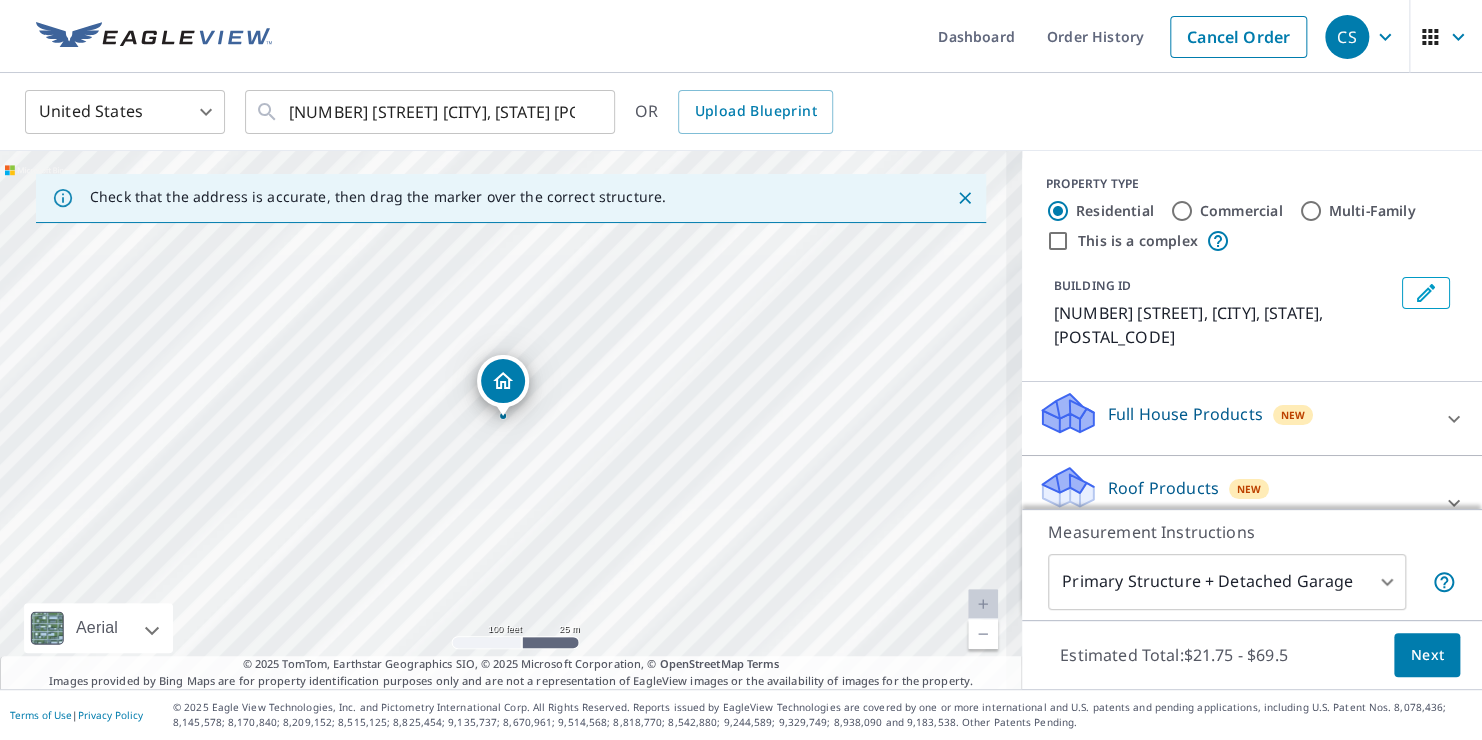 click at bounding box center (983, 604) 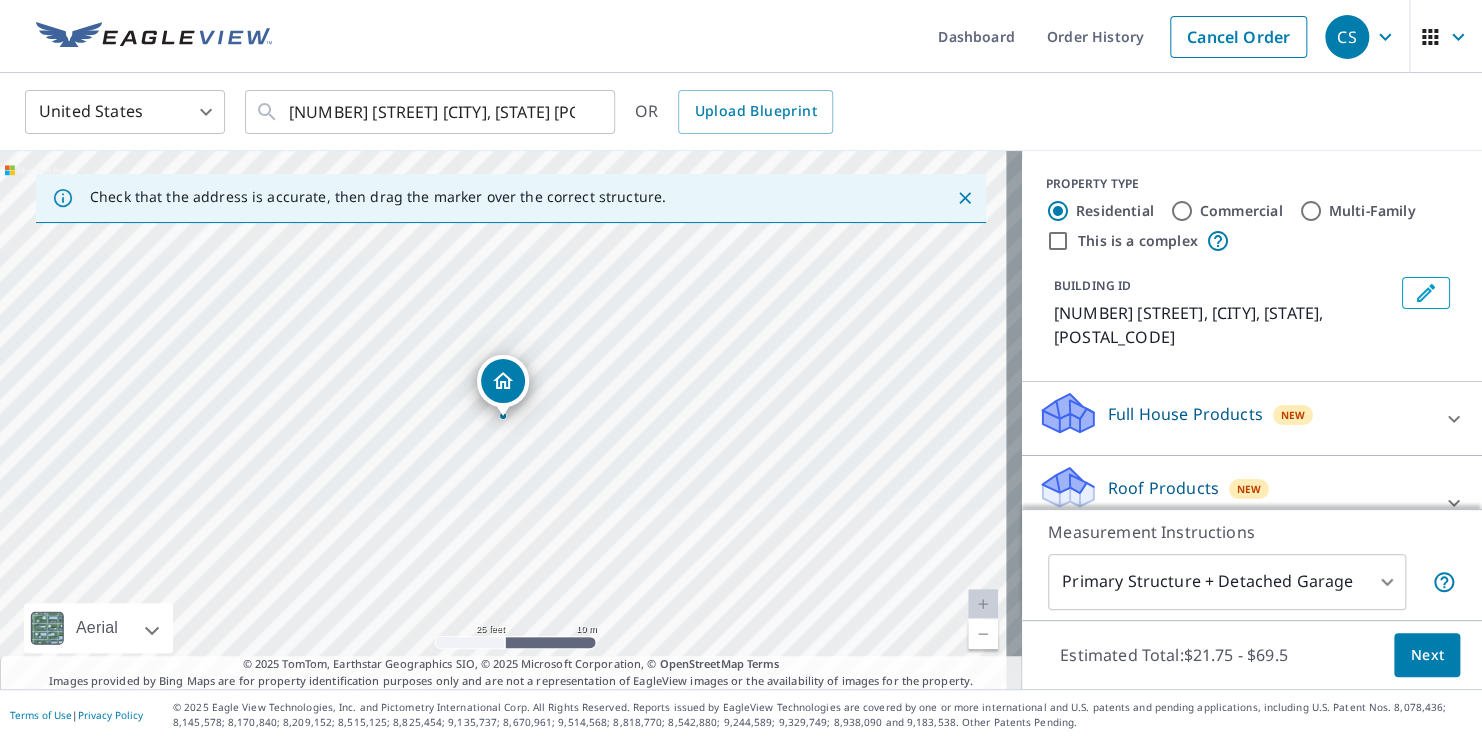 click on "Next" at bounding box center (1427, 655) 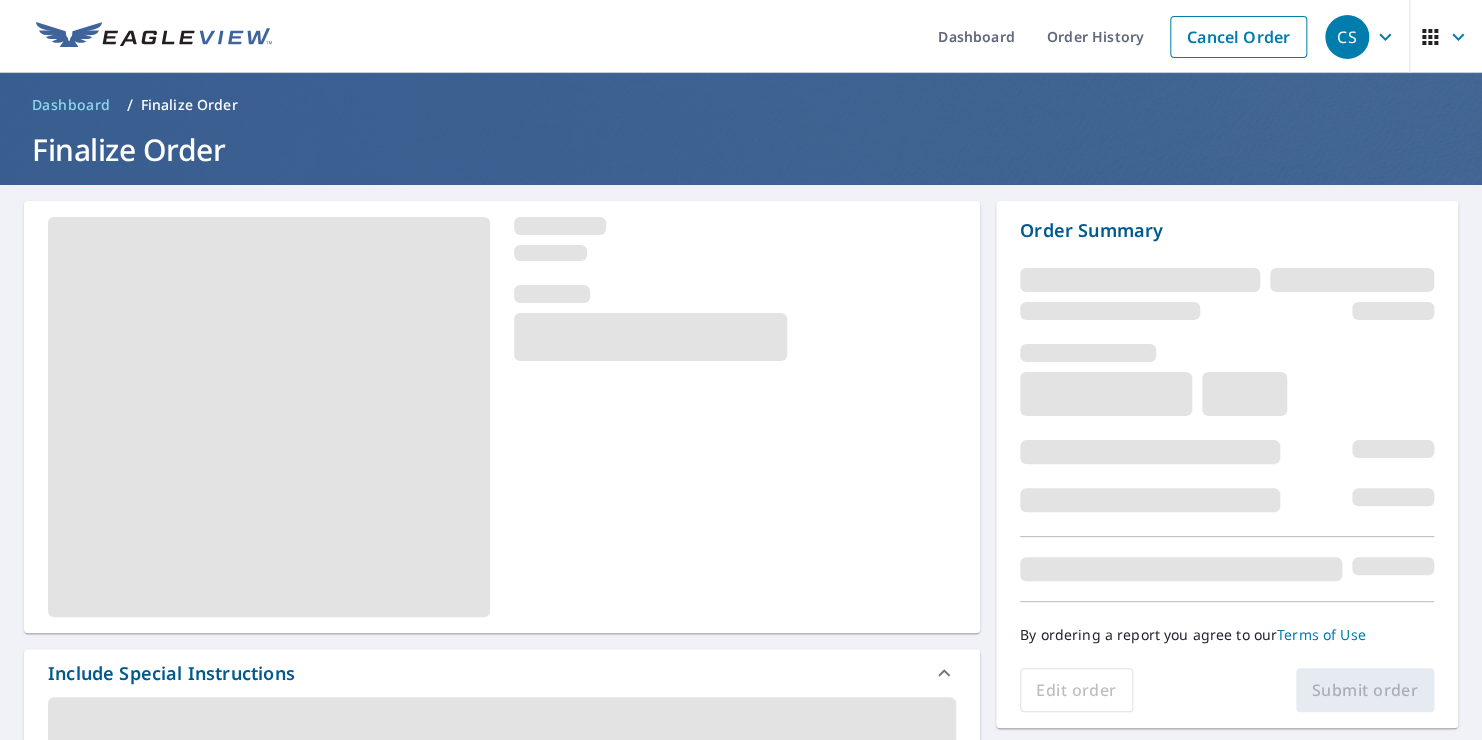 click on "By ordering a report you agree to our  Terms of Use" at bounding box center [1227, 456] 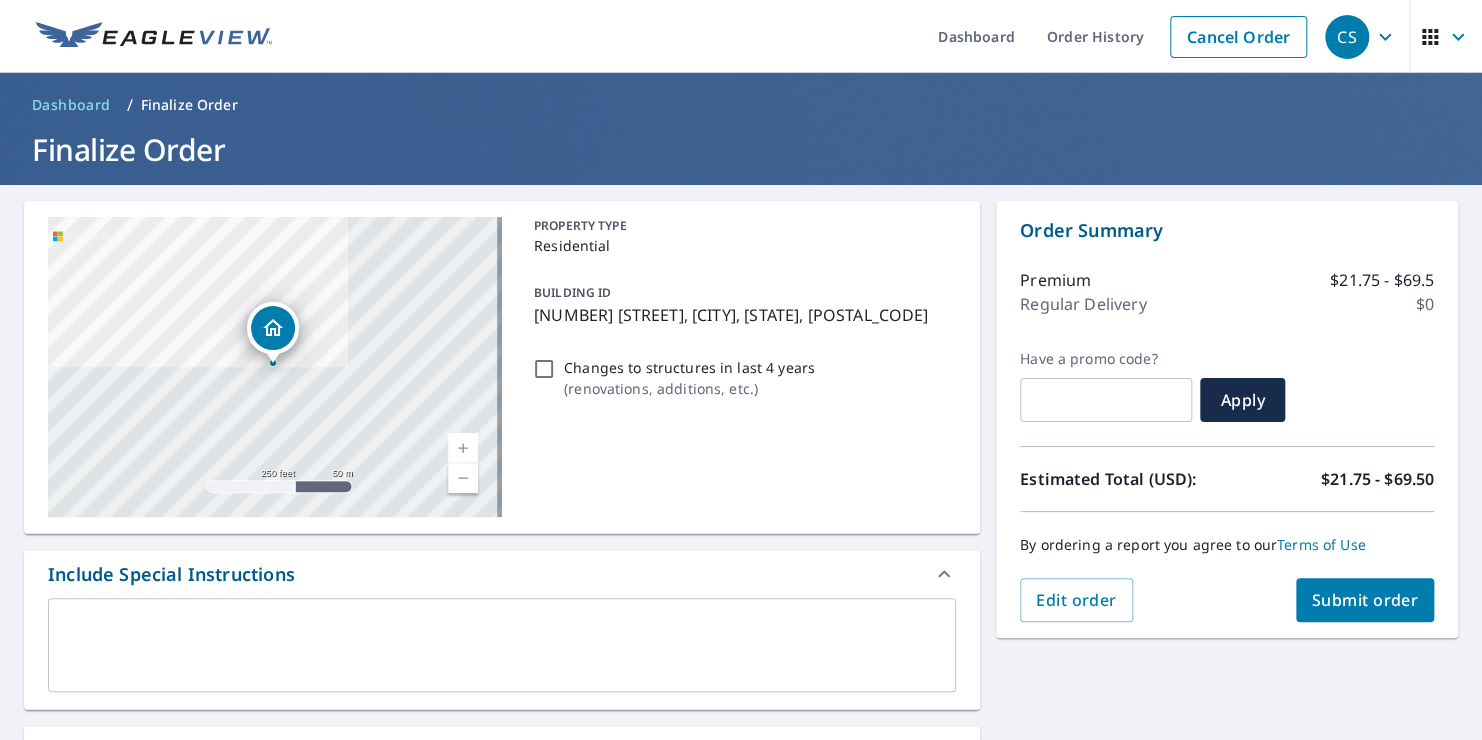 click on "Regular Delivery by [DATE] [TIME] [TIMEZONE] ([DAY]) Aerial Road A standard road map Aerial A detailed look from above Labels Labels 250 feet 50 m © 2025 TomTom, © Vexcel Imaging, © 2025 Microsoft Corporation,  © OpenStreetMap Terms PROPERTY TYPE Residential BUILDING ID [NUMBER] [STREET], [CITY], [STATE], [POSTAL_CODE] Changes to structures in last 4 years ( renovations, additions, etc. ) Include Special Instructions x ​ Claim Information Claim number ​ Claim information ​ PO number ​ Date of loss ​ Cat ID ​ Email Recipients Your reports will be sent to  [EMAIL].  Edit Contact Information. Send a copy of the report to: [EMAIL] ​ Substitutions and Customization Roof measurement report substitutions If a Premium Report is unavailable send me an Extended Coverage 3D Report: Yes No Ask If an Extended Coverage 3D Report is unavailable send me an Extended Coverage 2D Report: Yes No Ask If a Residential/Multi-Family Report is unavailable send me a Commercial Report: Yes No Ask Additional Report Formats DXF RXF *" at bounding box center (741, 696) 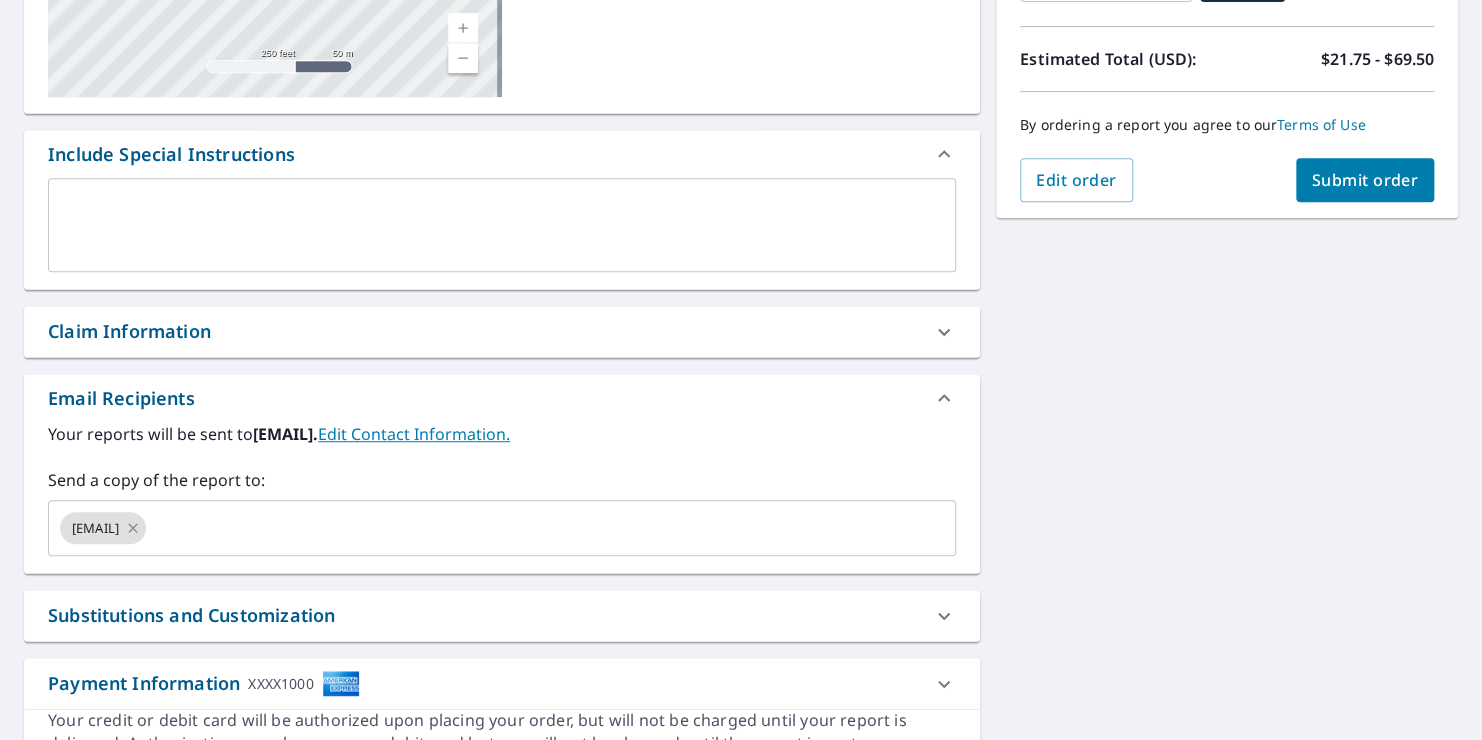 scroll, scrollTop: 421, scrollLeft: 0, axis: vertical 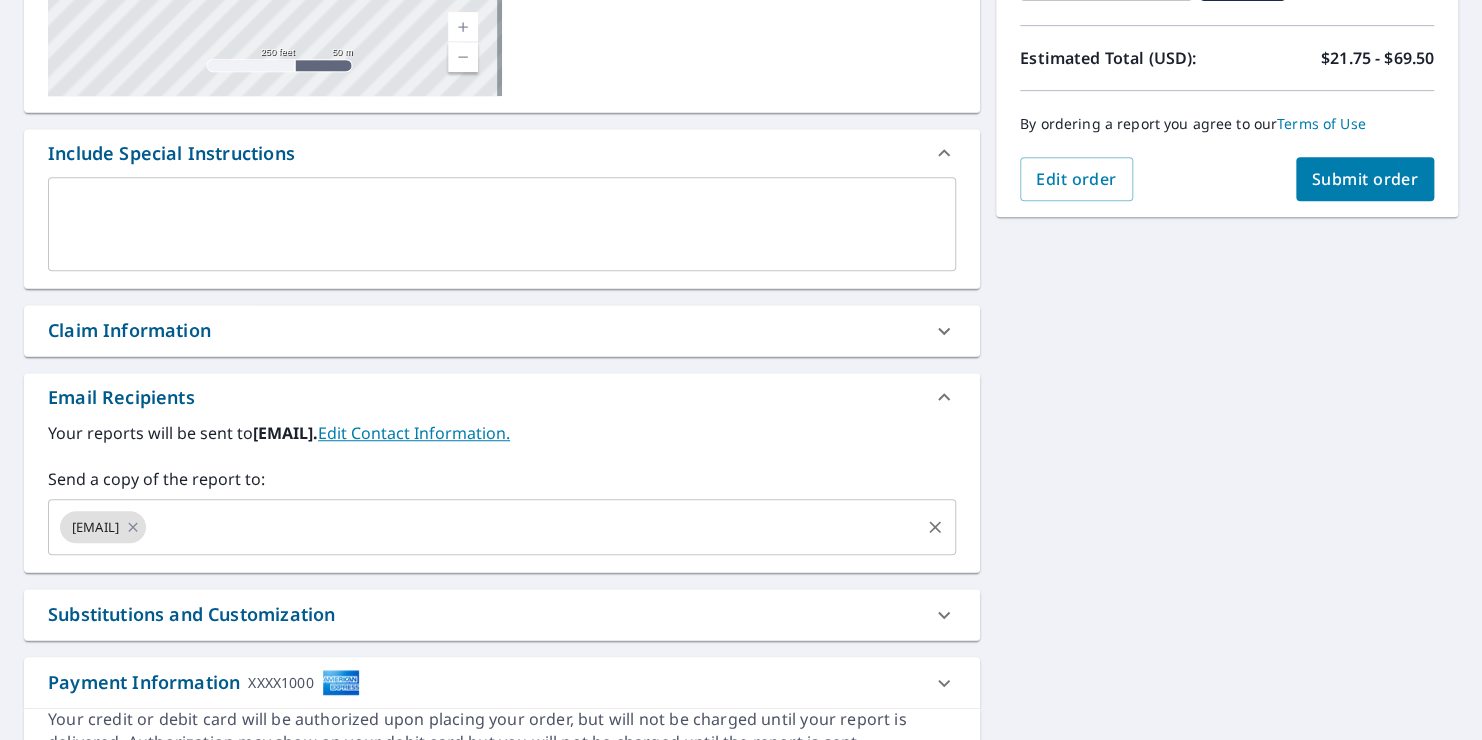 click at bounding box center (533, 527) 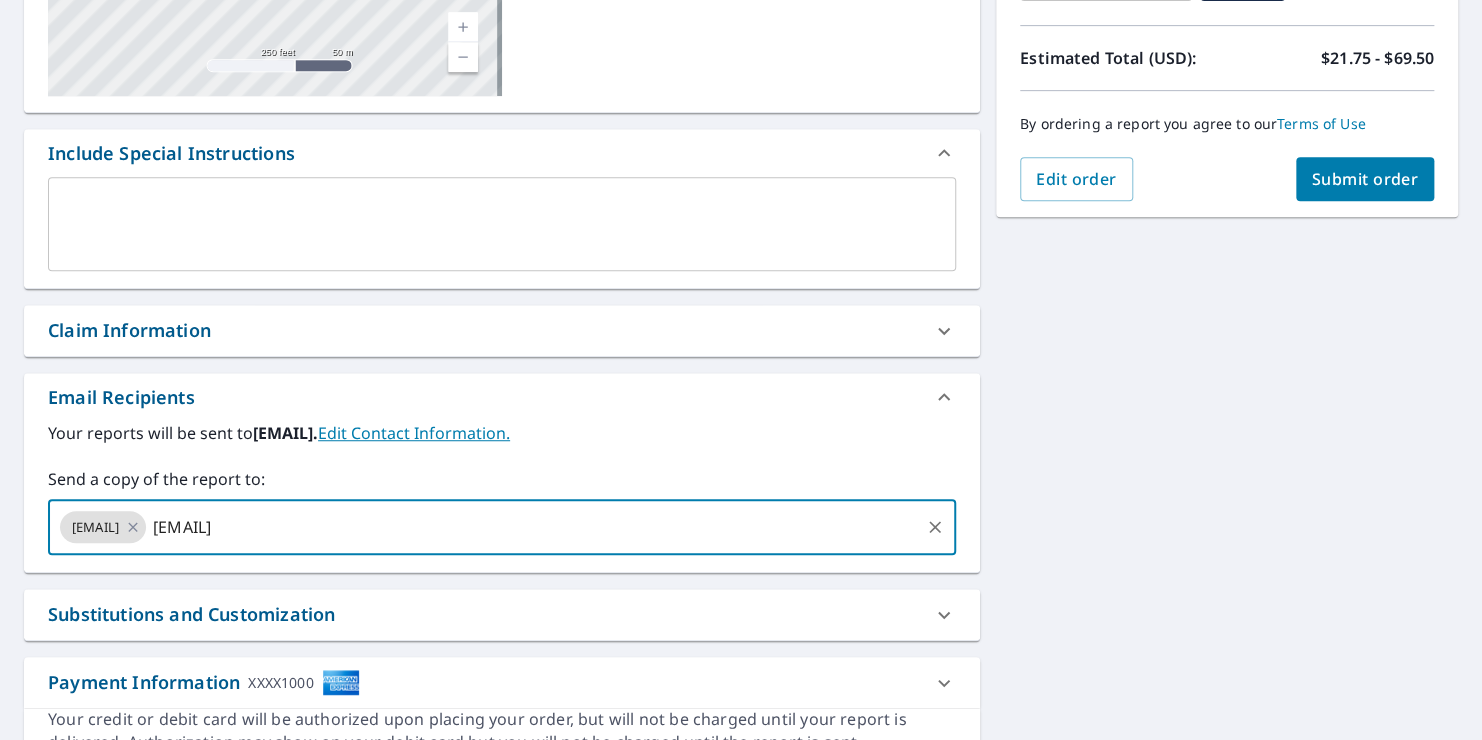 type on "[EMAIL]" 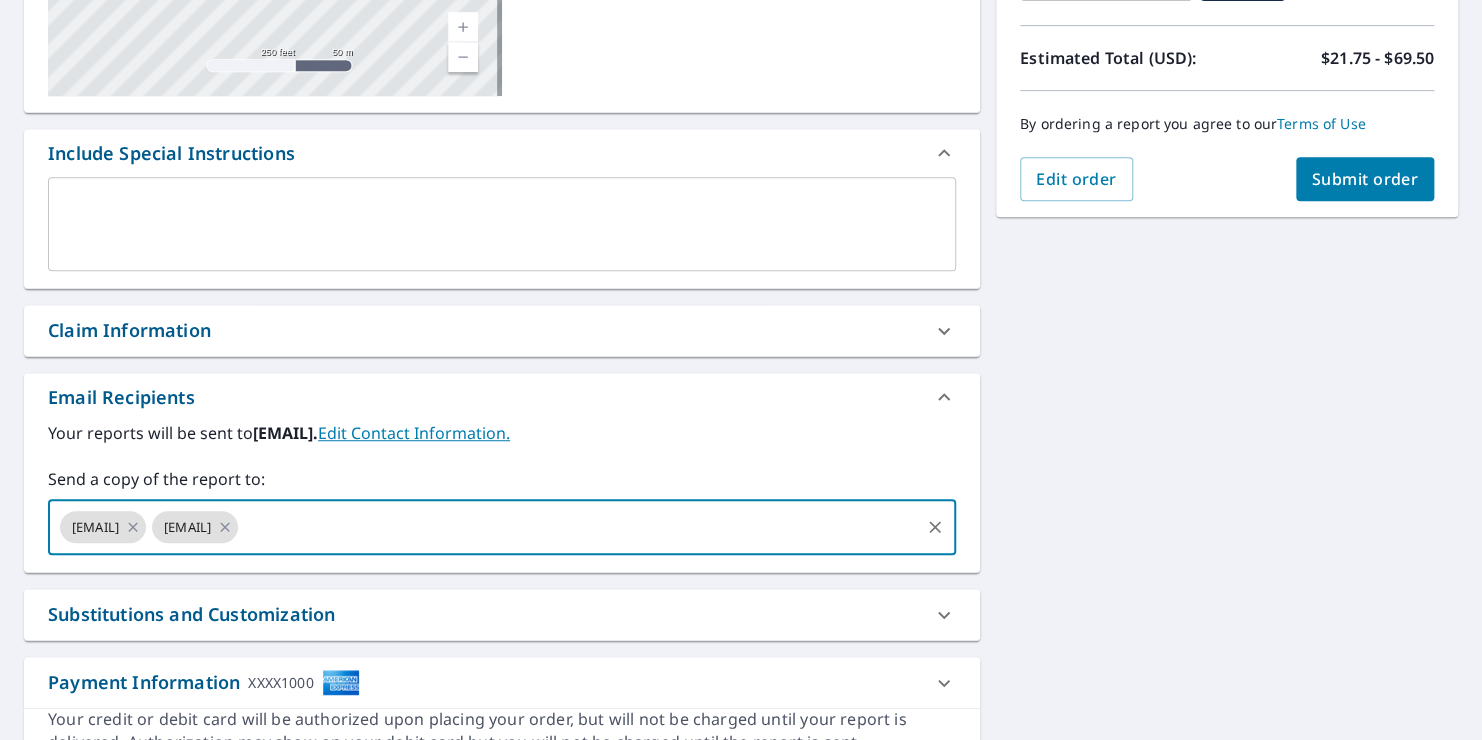 click on "Submit order" at bounding box center (1365, 179) 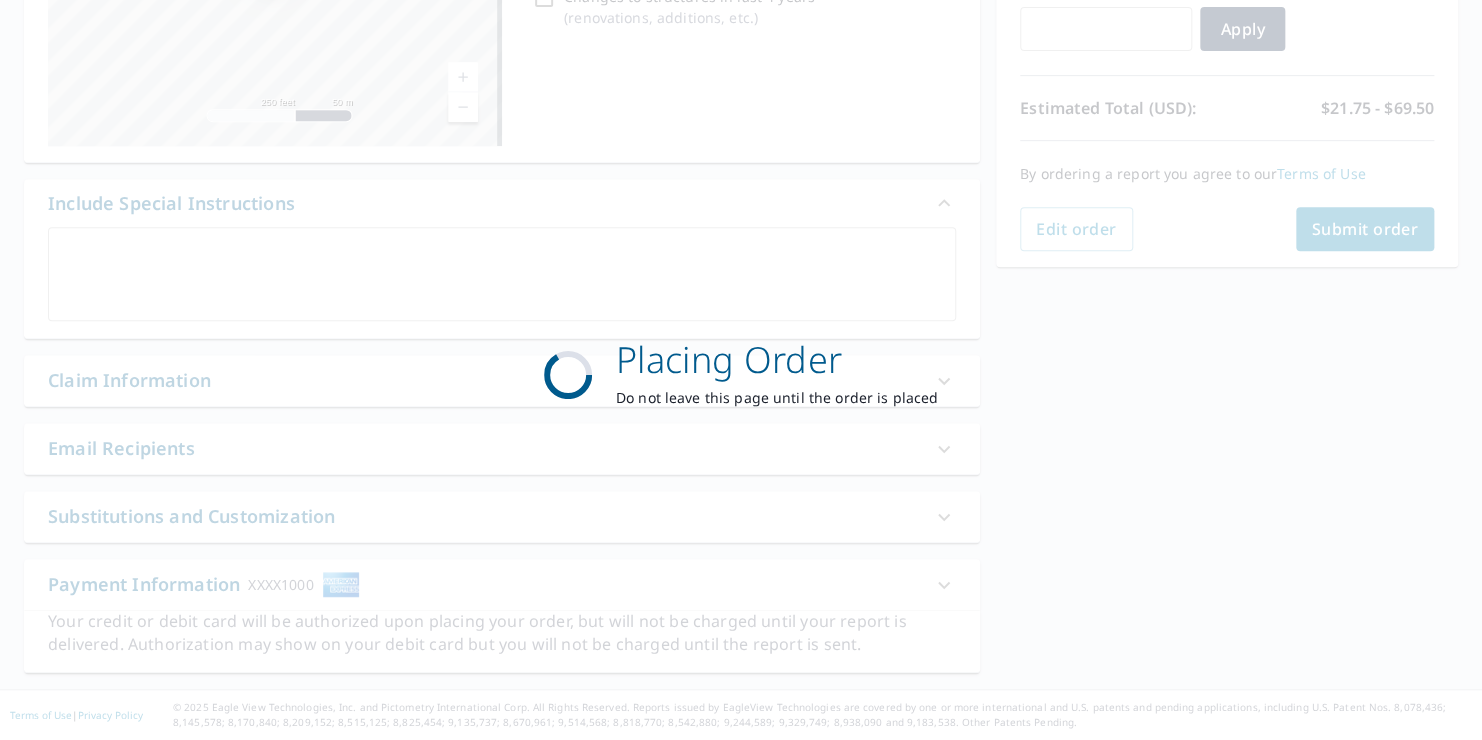 scroll, scrollTop: 369, scrollLeft: 0, axis: vertical 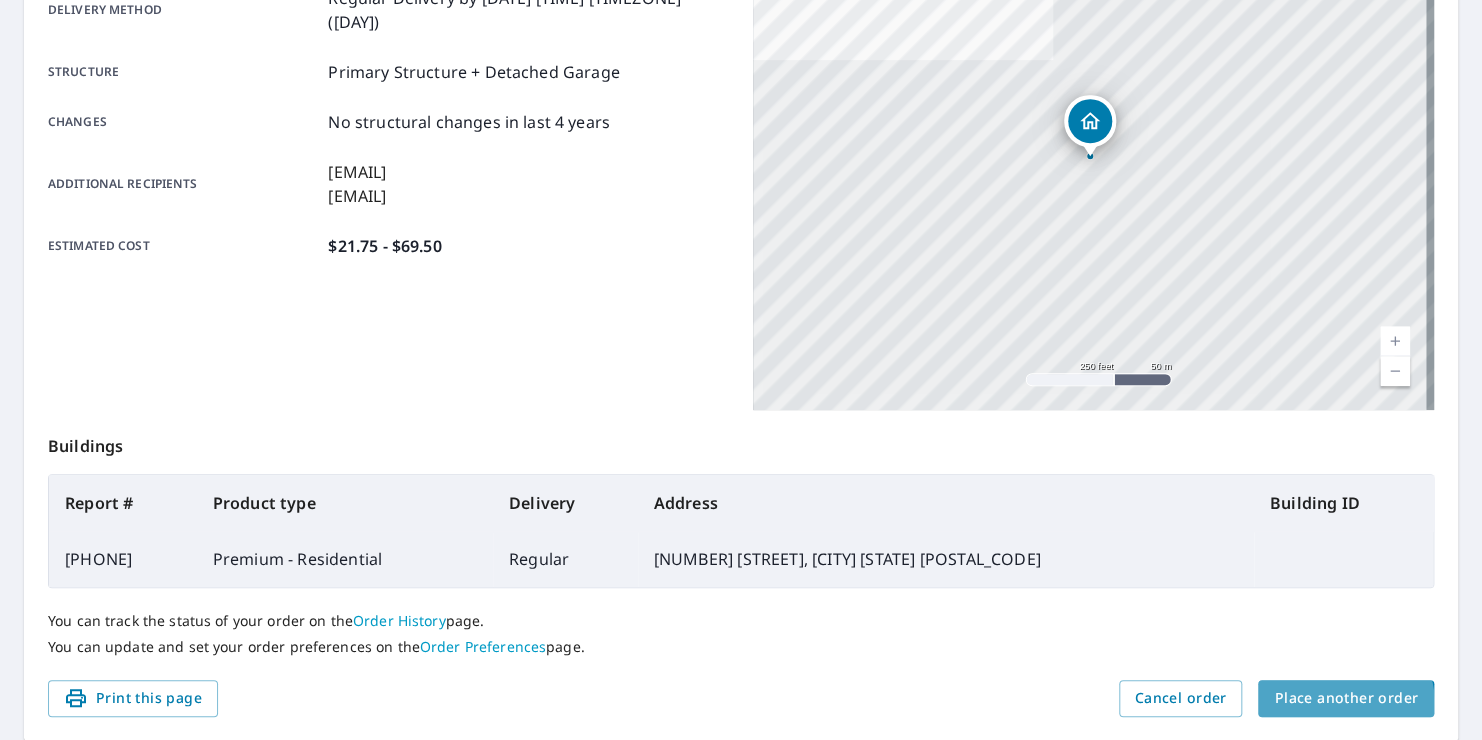 click on "Place another order" at bounding box center (1346, 698) 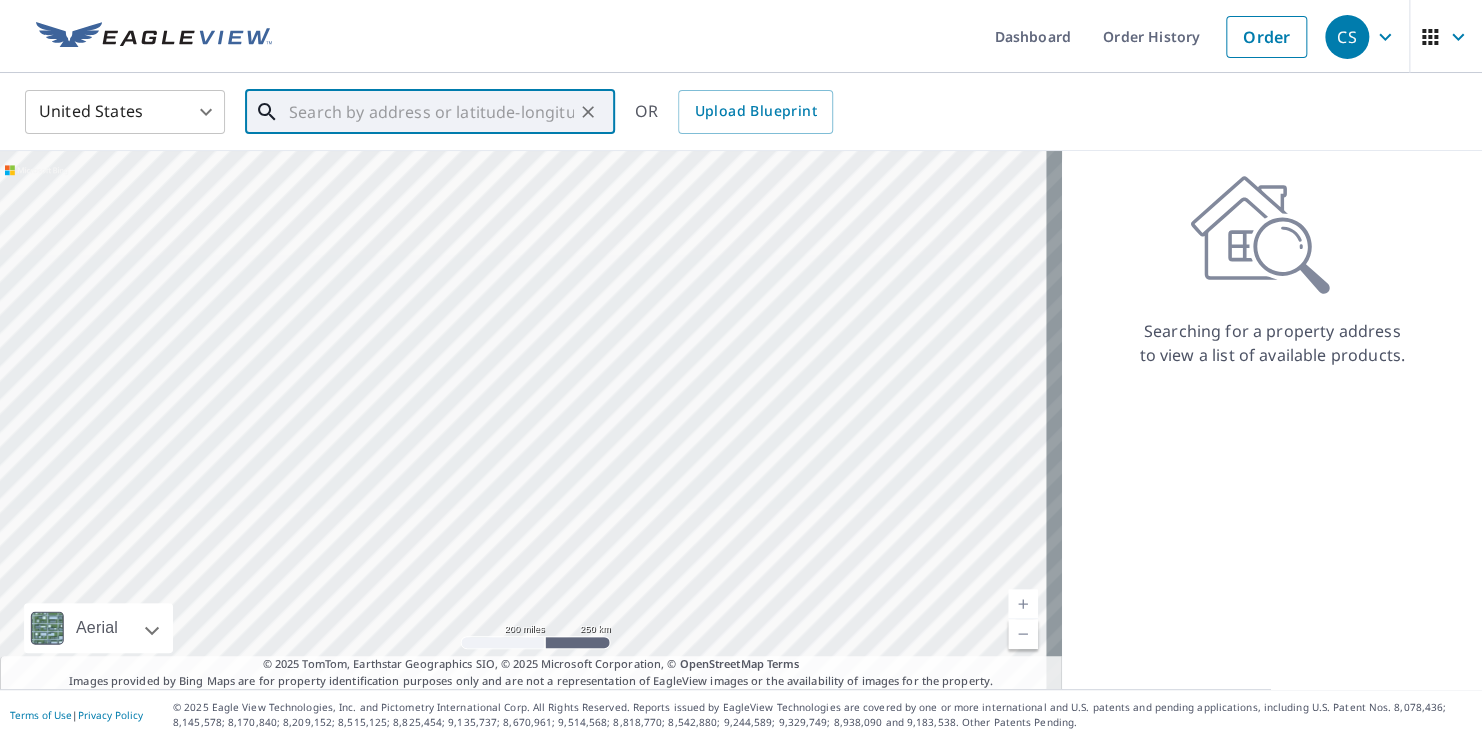 click at bounding box center [431, 112] 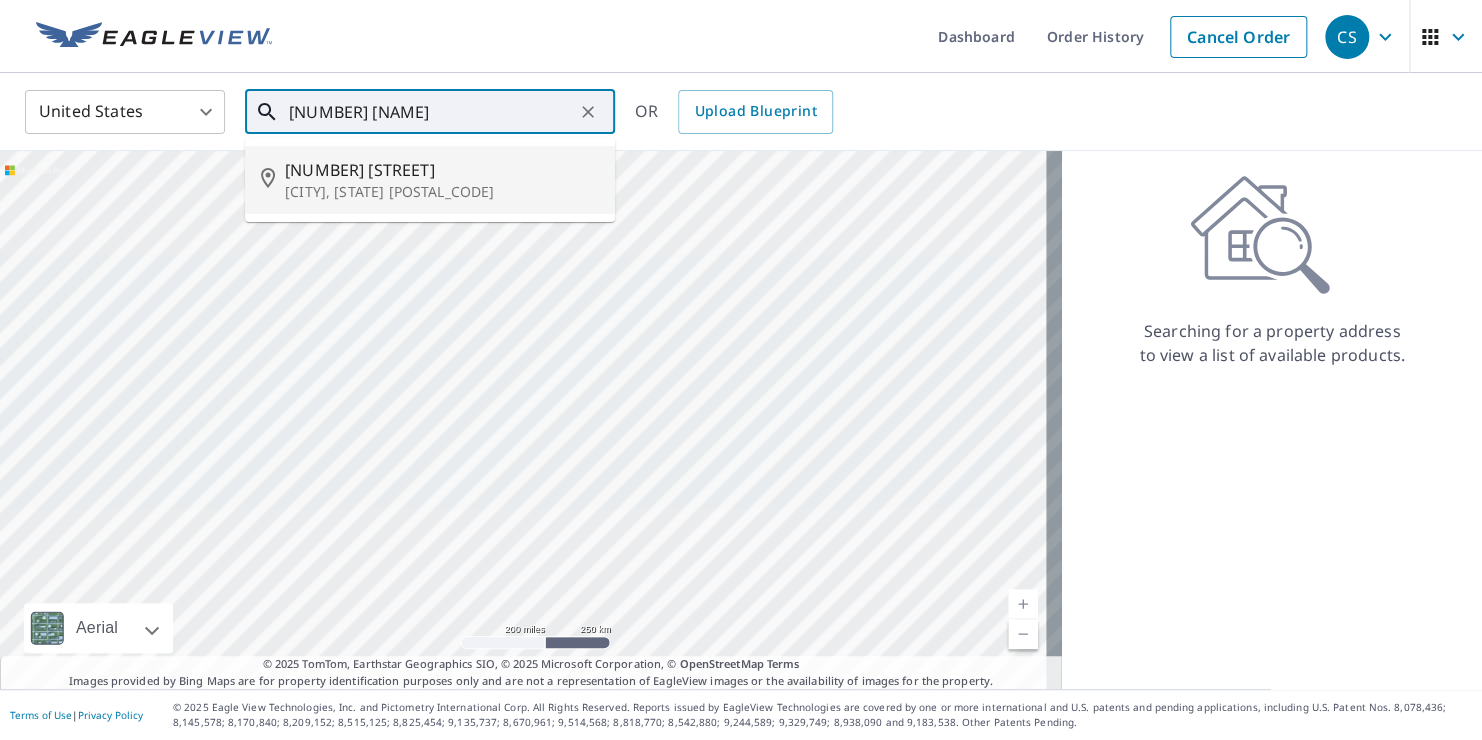 click on "[NUMBER] [STREET]" at bounding box center (442, 170) 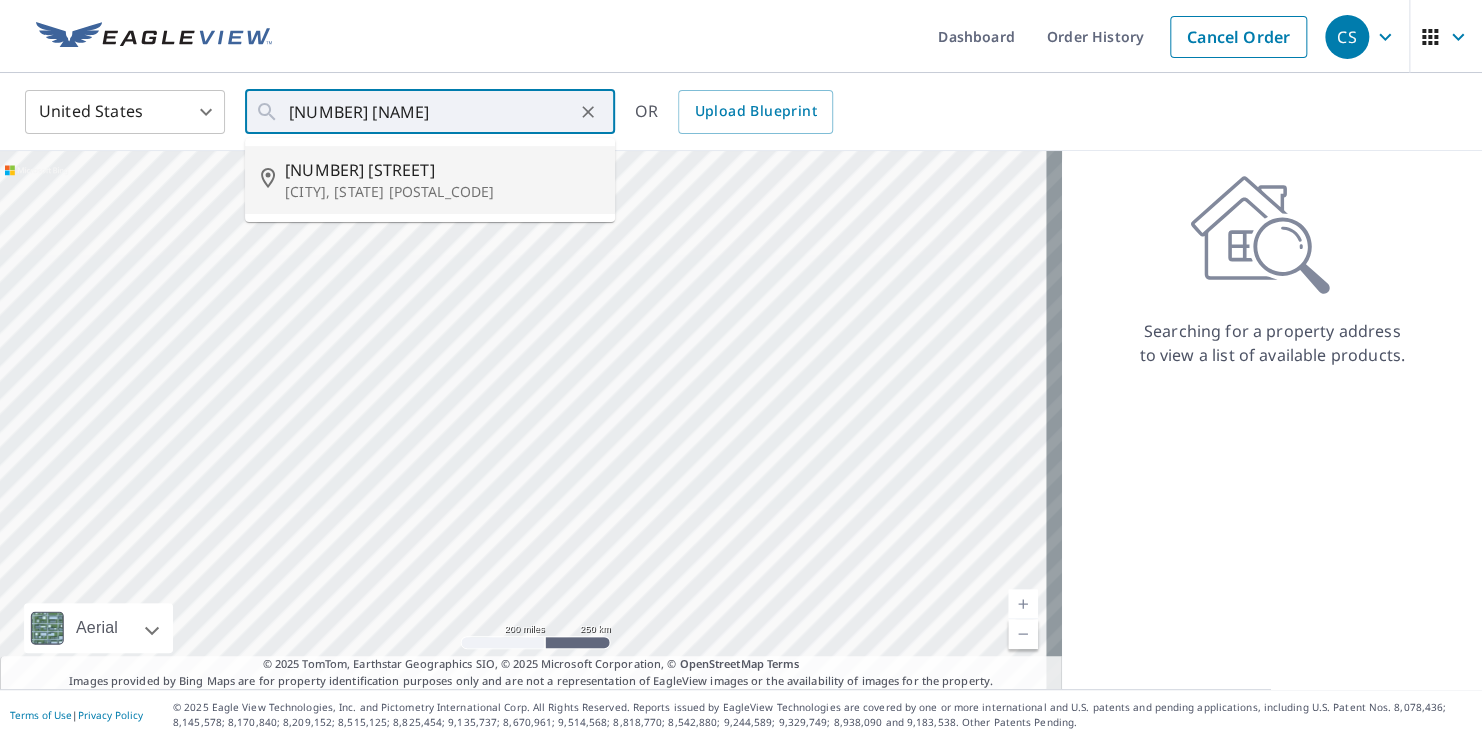 type on "[NUMBER] [STREET], [CITY], [STATE] [POSTAL_CODE]" 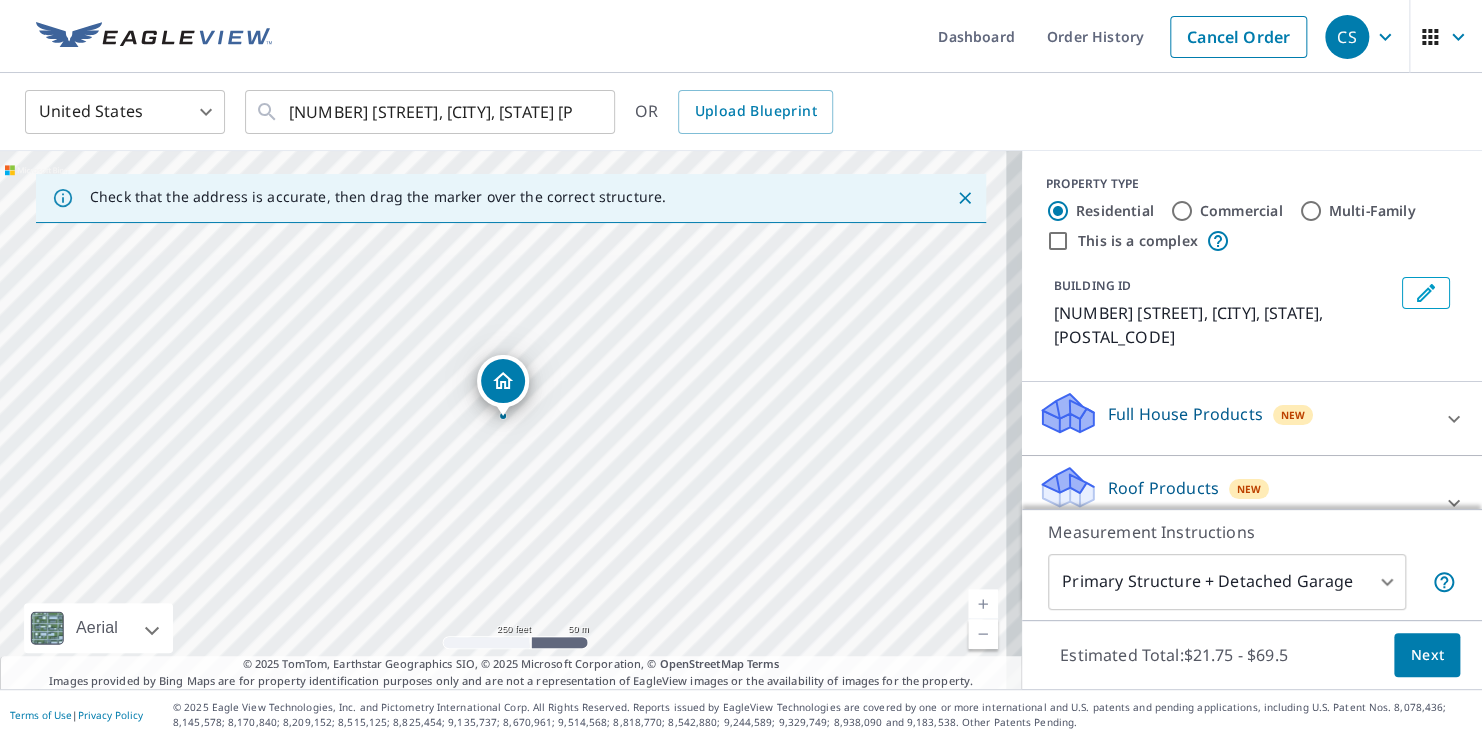 click at bounding box center [983, 604] 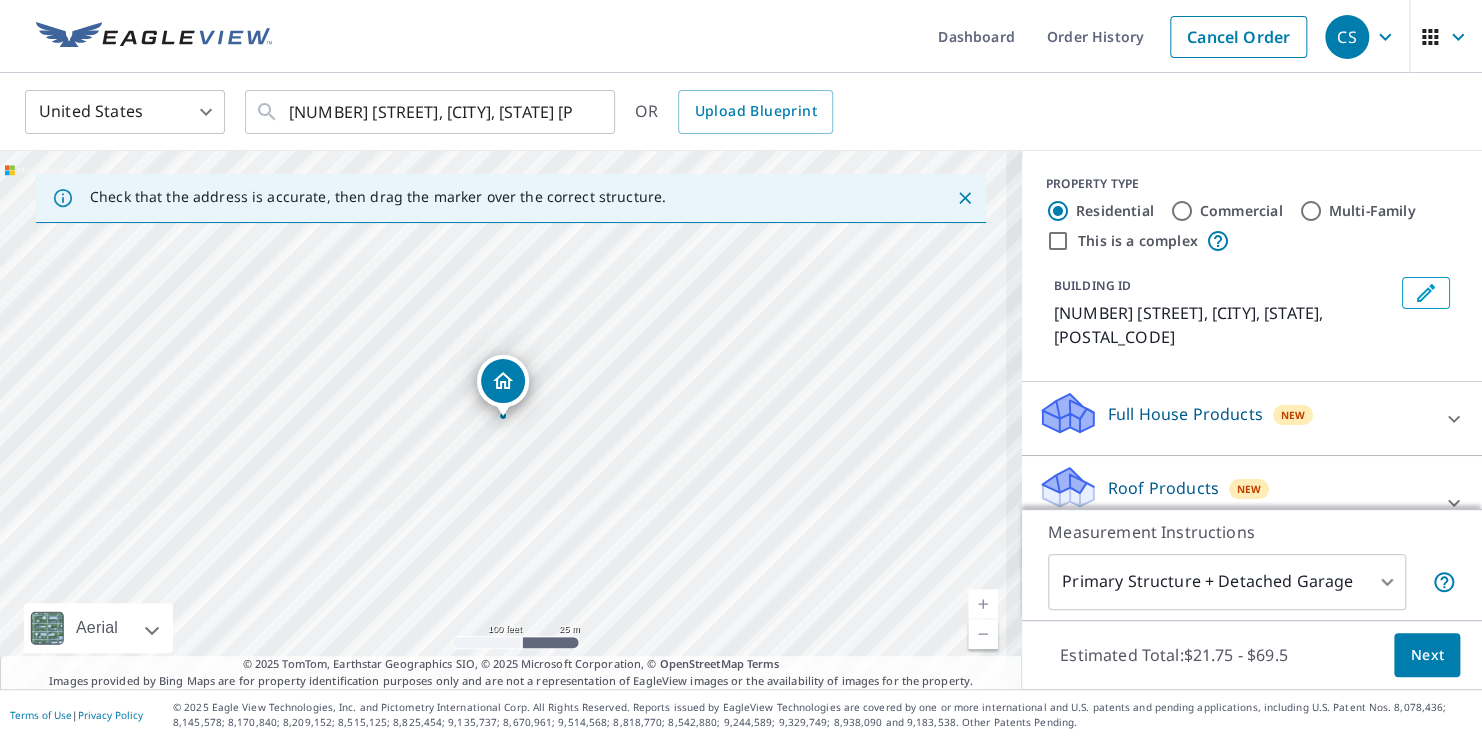 click at bounding box center [983, 604] 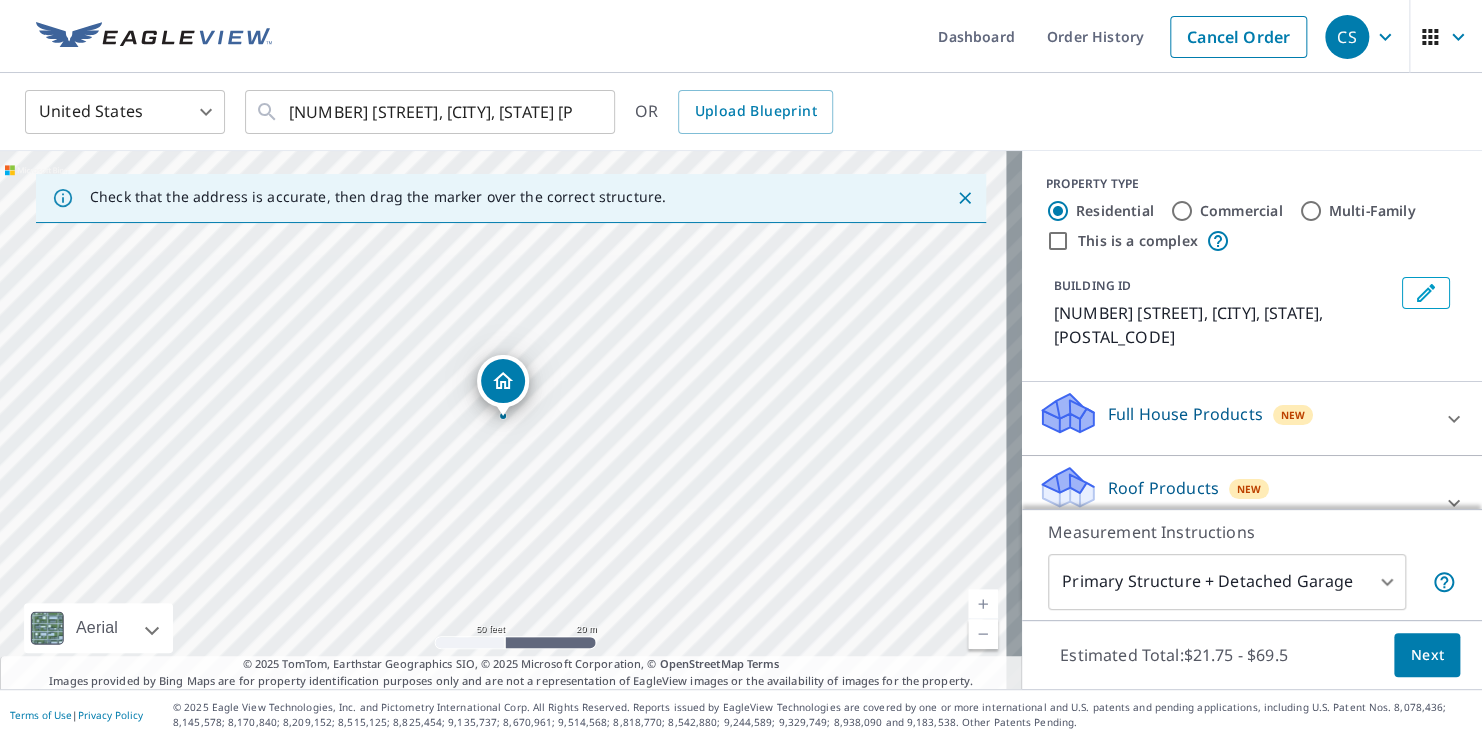 click at bounding box center [983, 604] 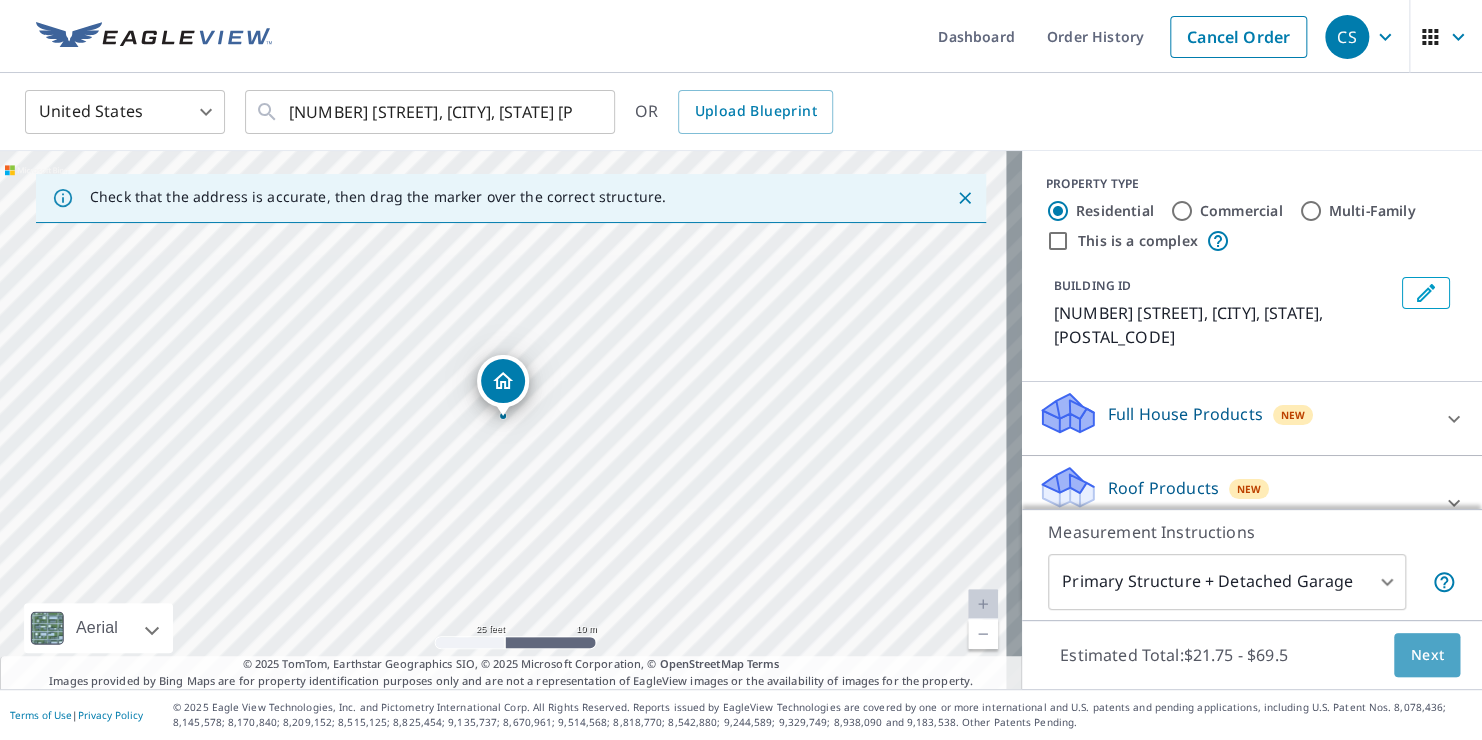 click on "Next" at bounding box center (1427, 655) 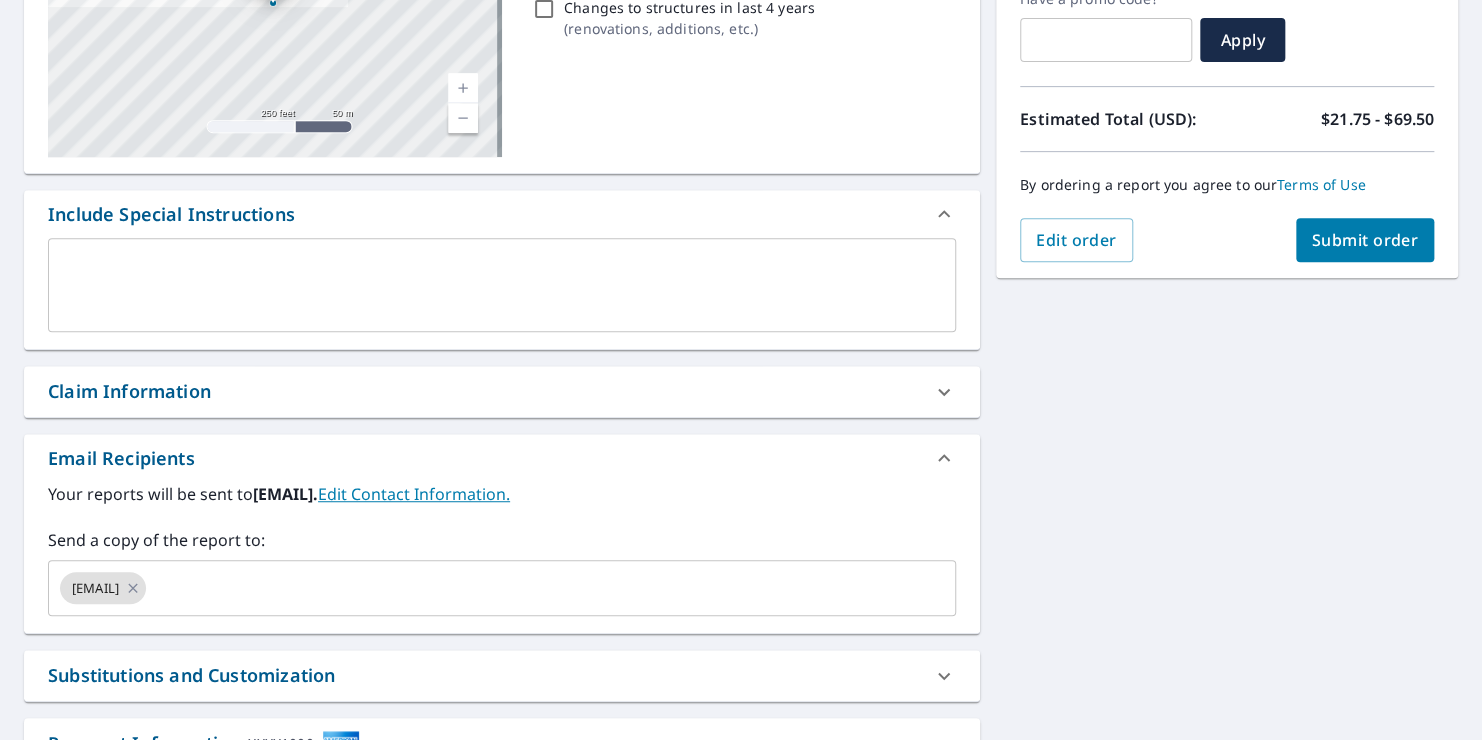 scroll, scrollTop: 437, scrollLeft: 0, axis: vertical 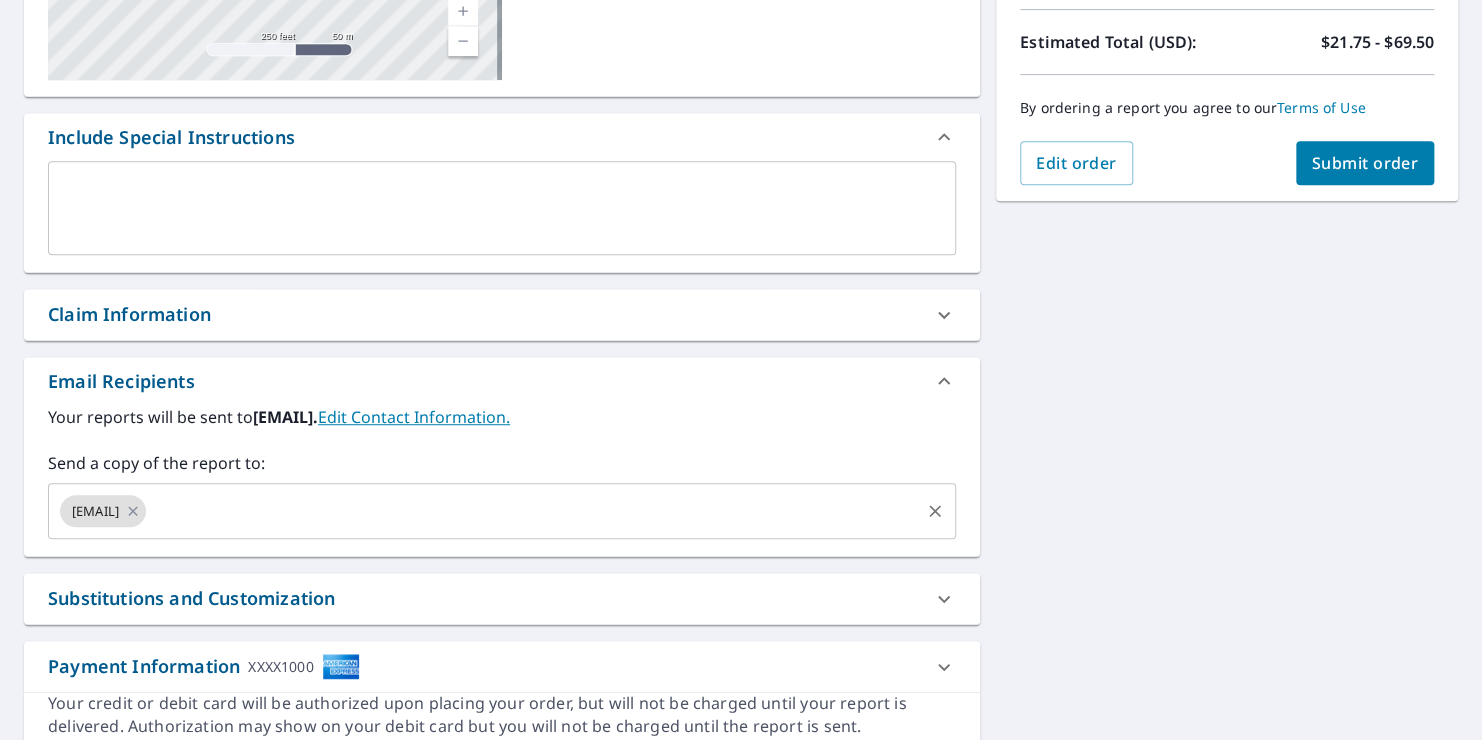 click at bounding box center (533, 511) 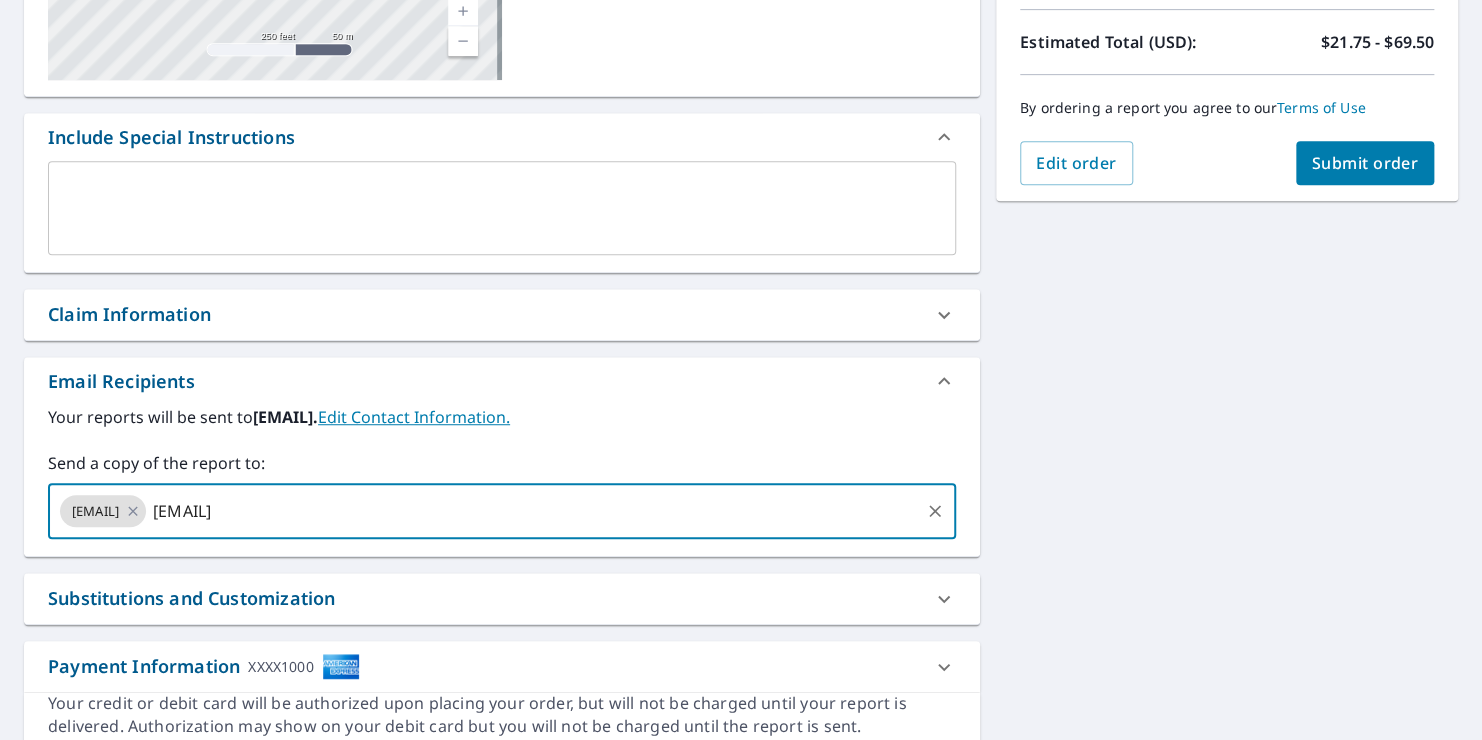 type on "[EMAIL]" 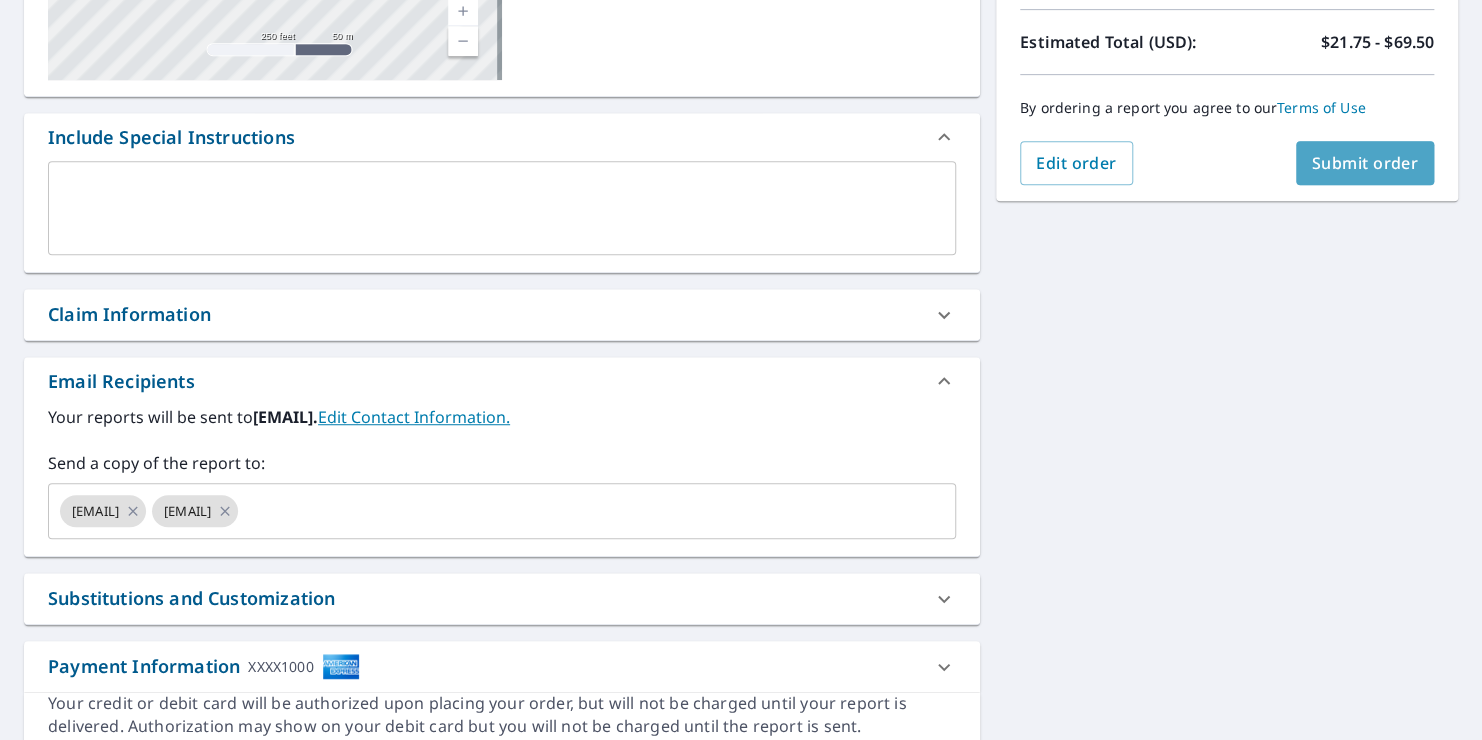 click on "Submit order" at bounding box center [1365, 163] 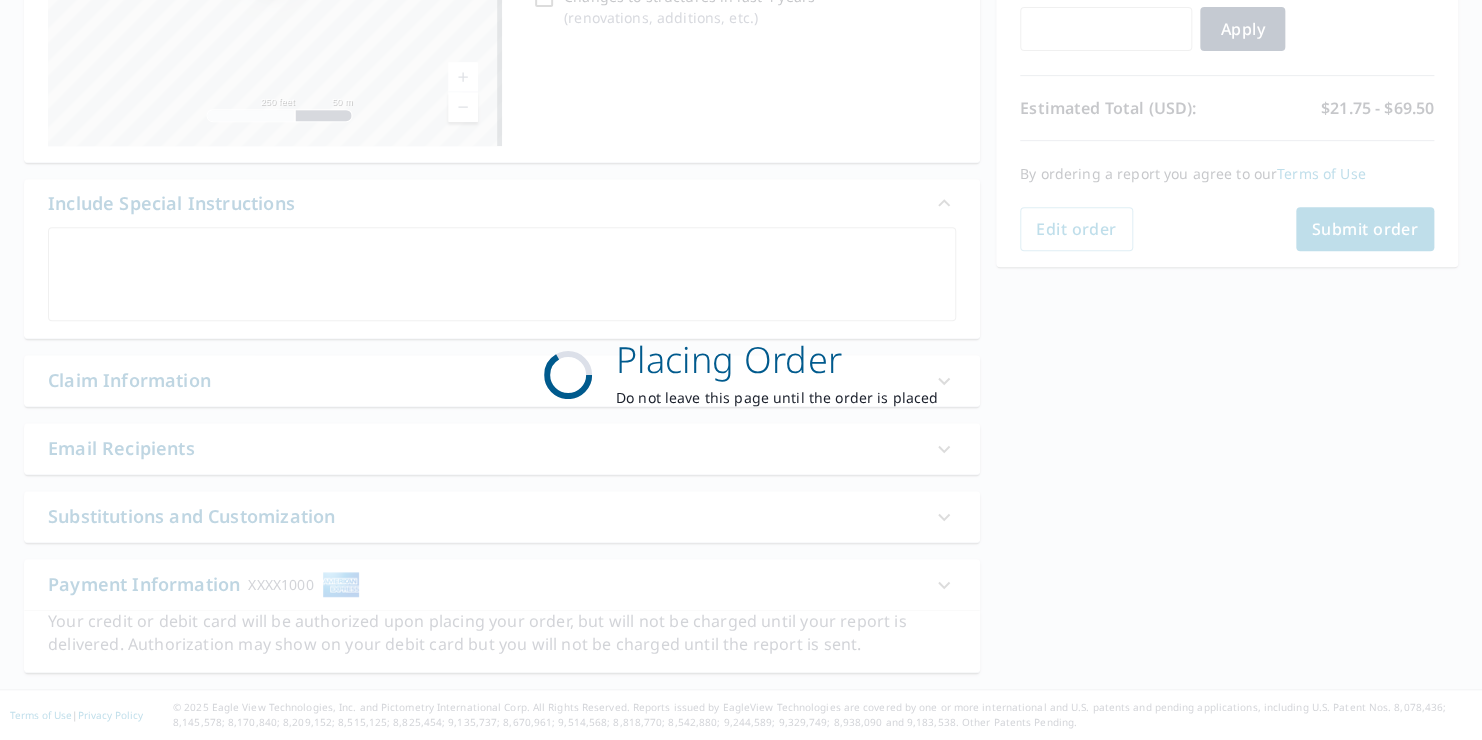 scroll, scrollTop: 369, scrollLeft: 0, axis: vertical 